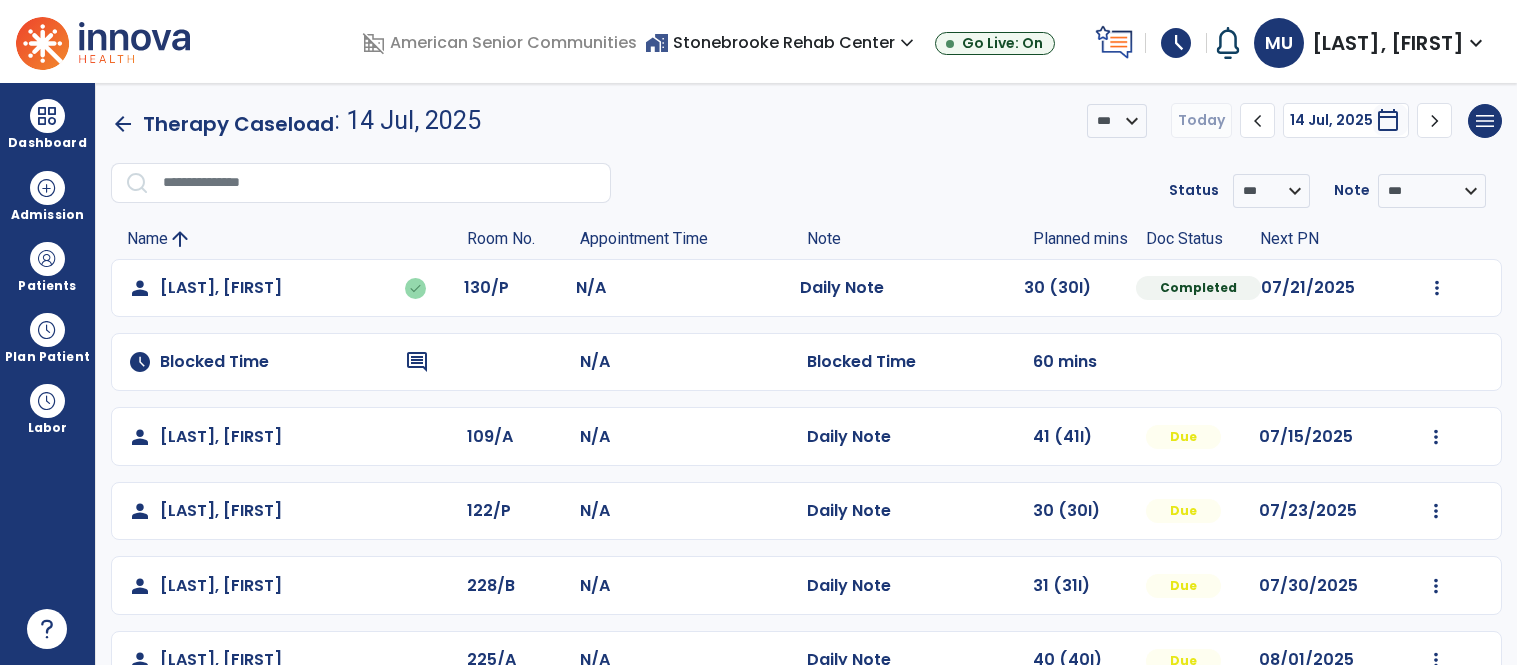 scroll, scrollTop: 0, scrollLeft: 0, axis: both 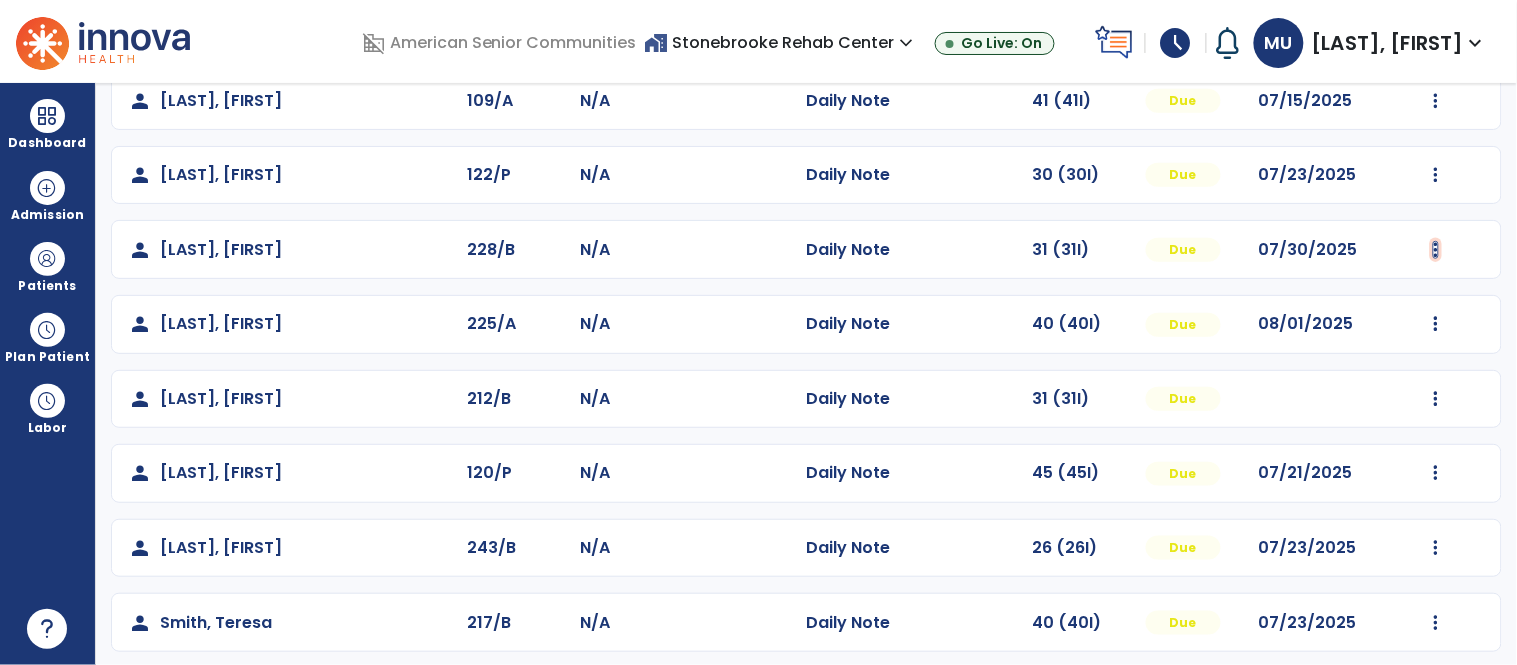 click at bounding box center [1437, -48] 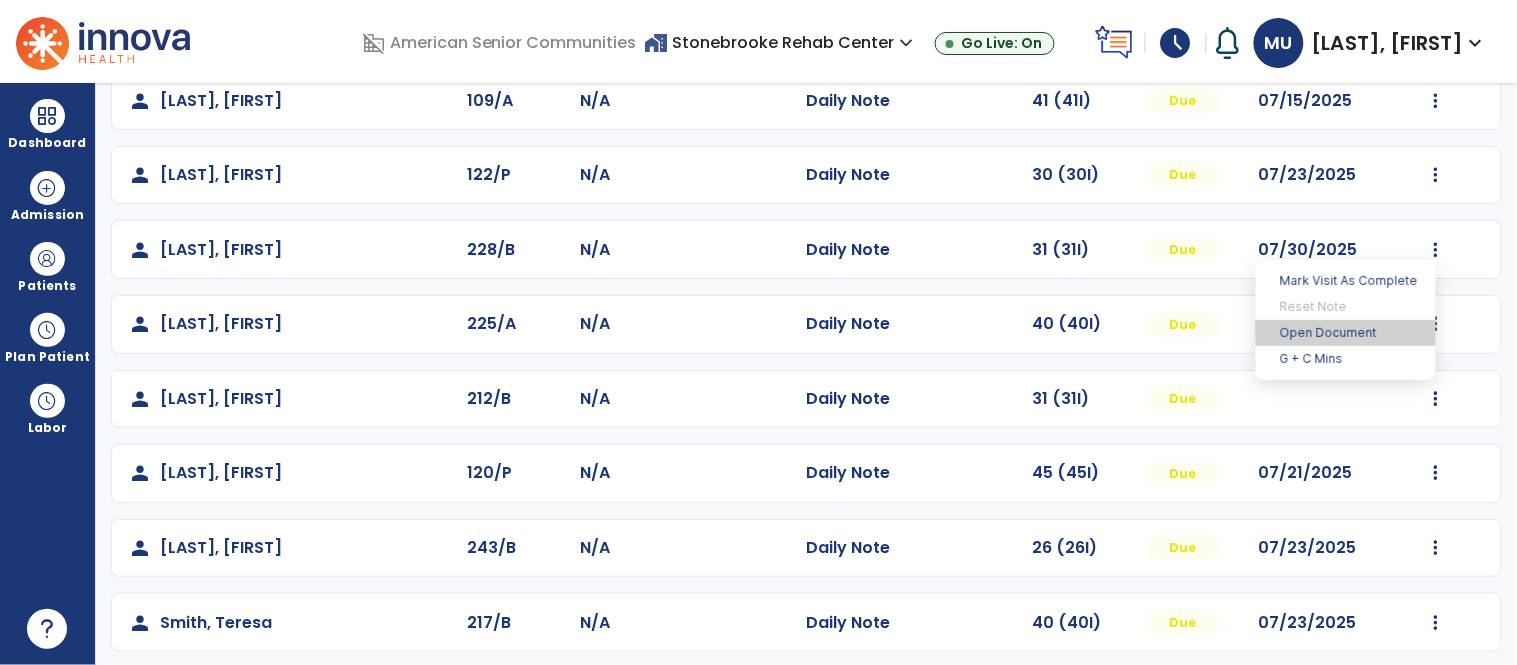 click on "Open Document" at bounding box center (1346, 333) 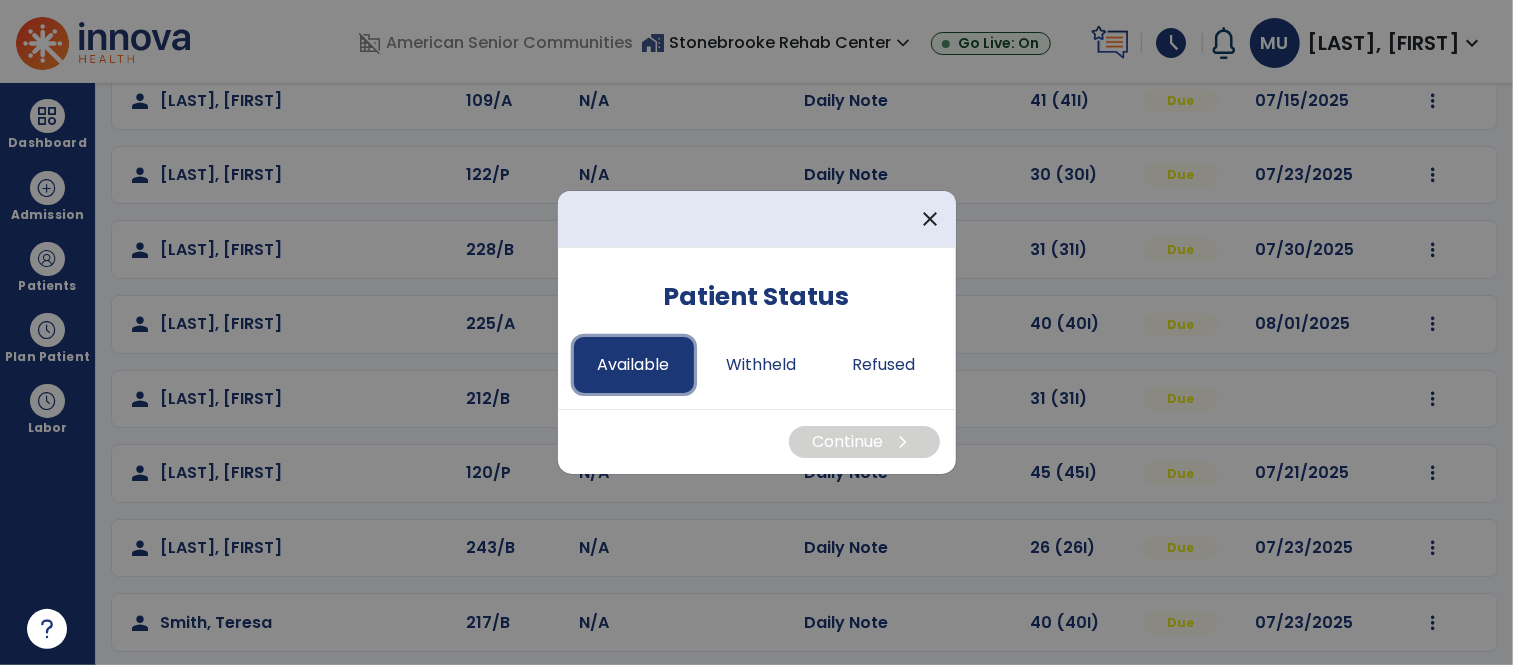 click on "Available" at bounding box center [634, 365] 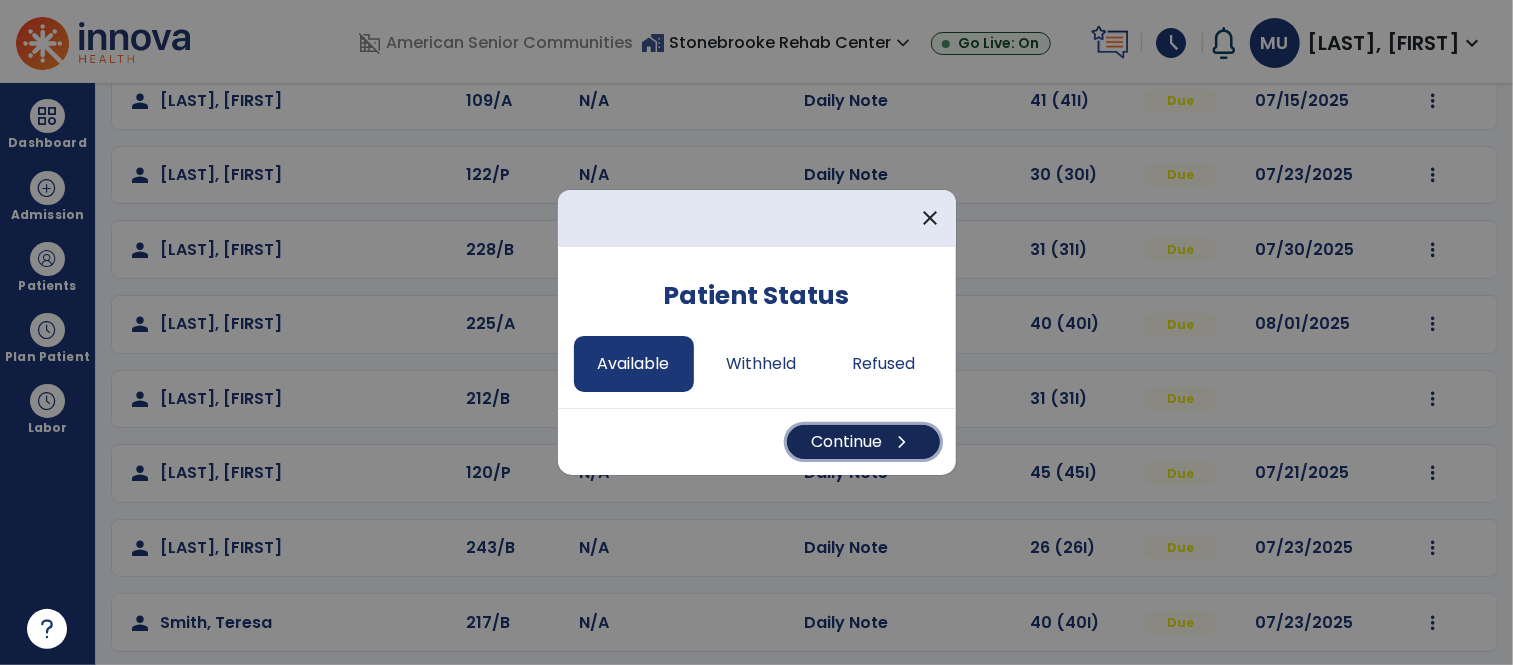 click on "Continue   chevron_right" at bounding box center [863, 442] 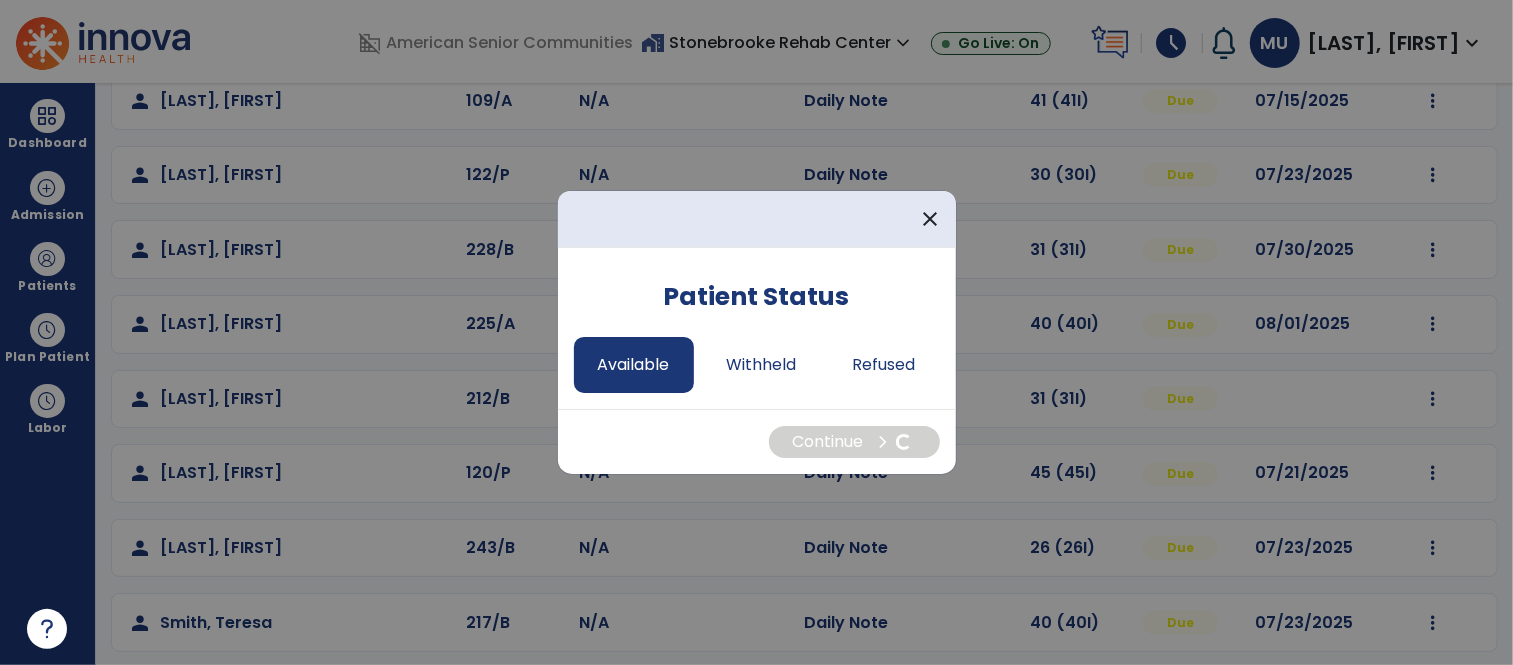 select on "*" 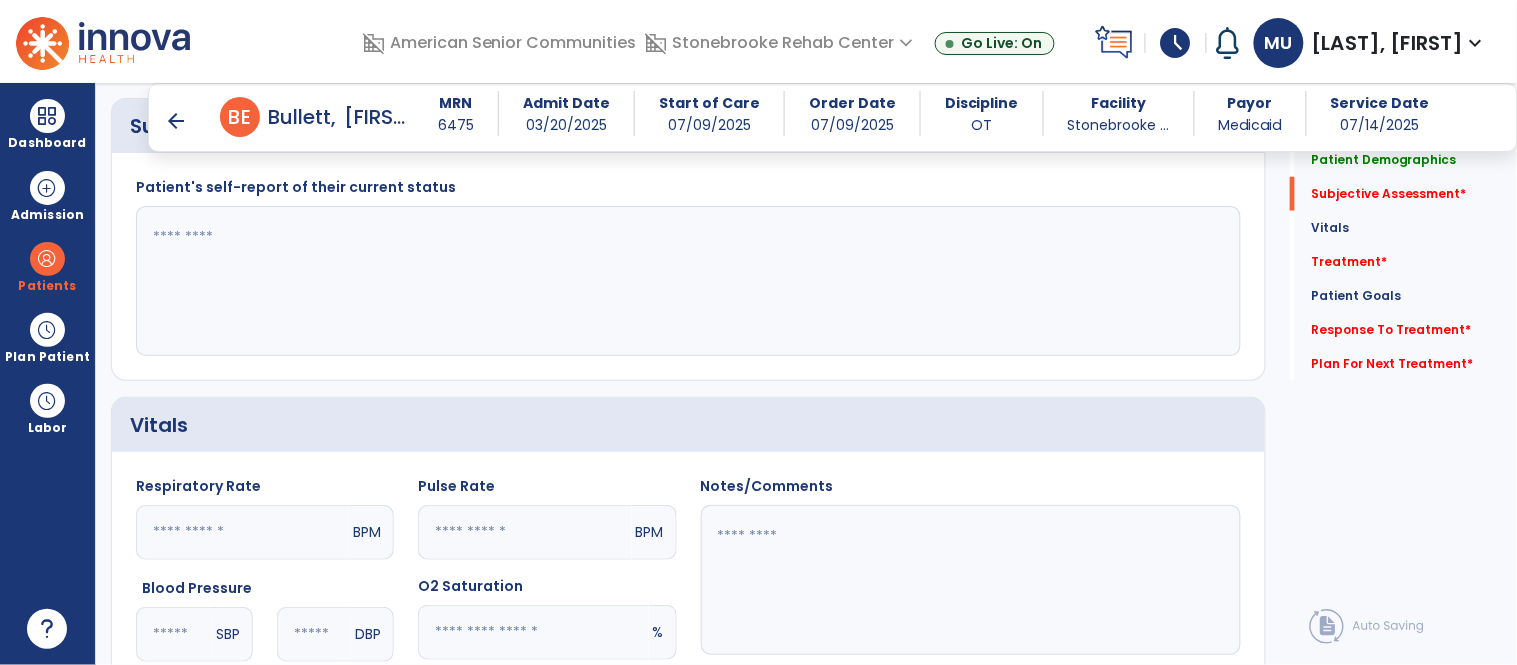 scroll, scrollTop: 428, scrollLeft: 0, axis: vertical 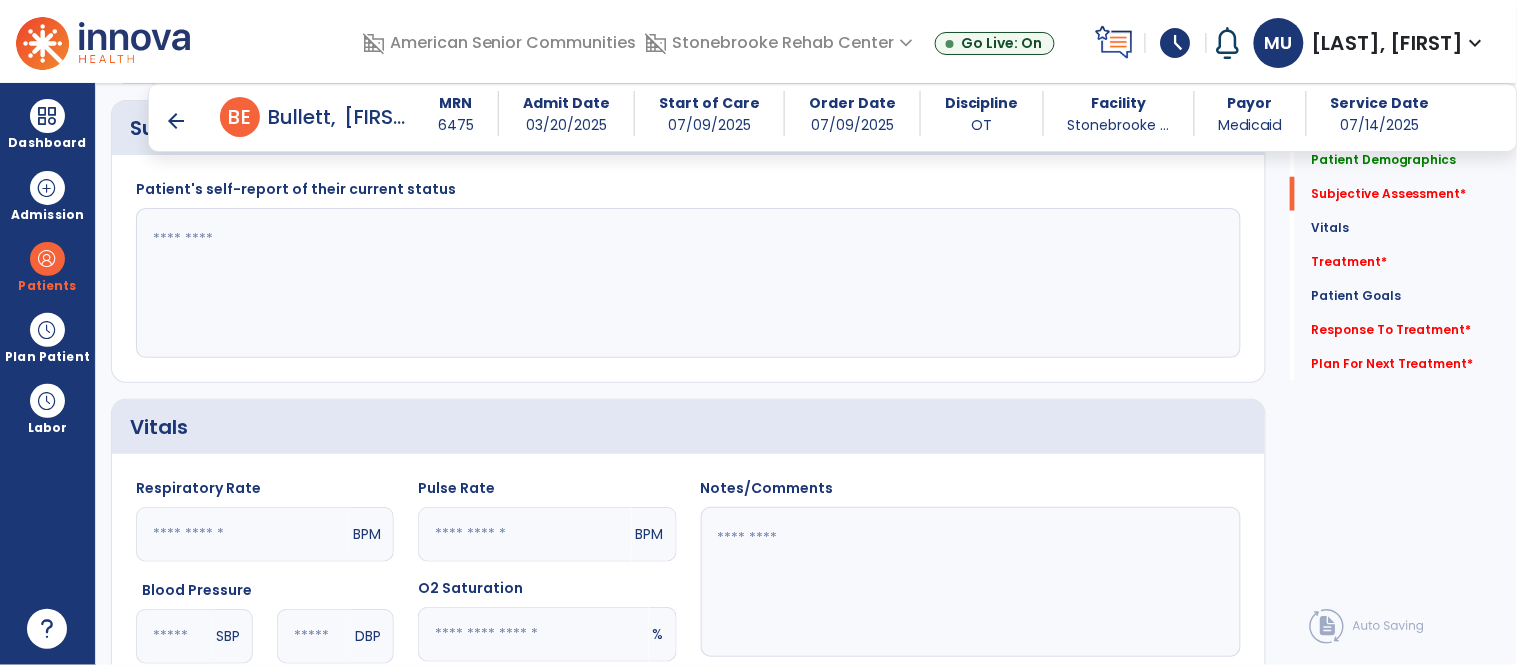 click 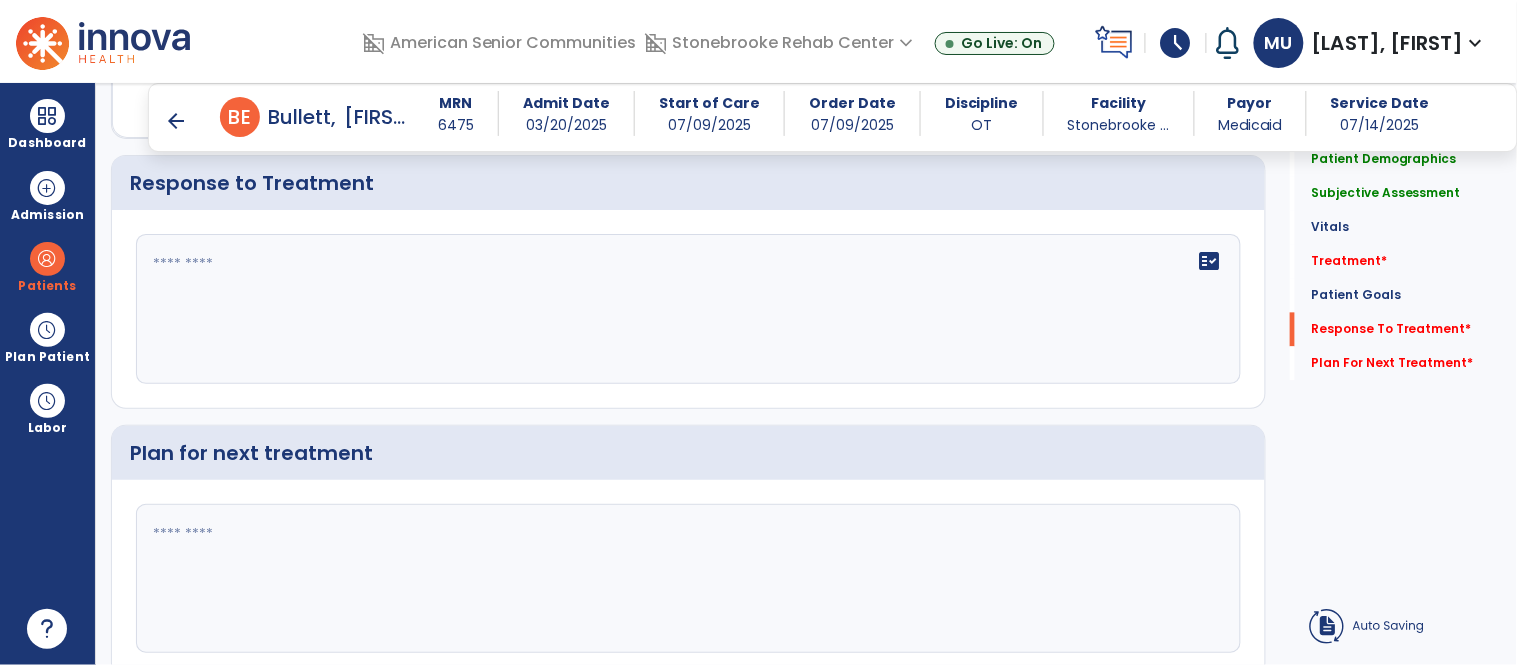 scroll, scrollTop: 3036, scrollLeft: 0, axis: vertical 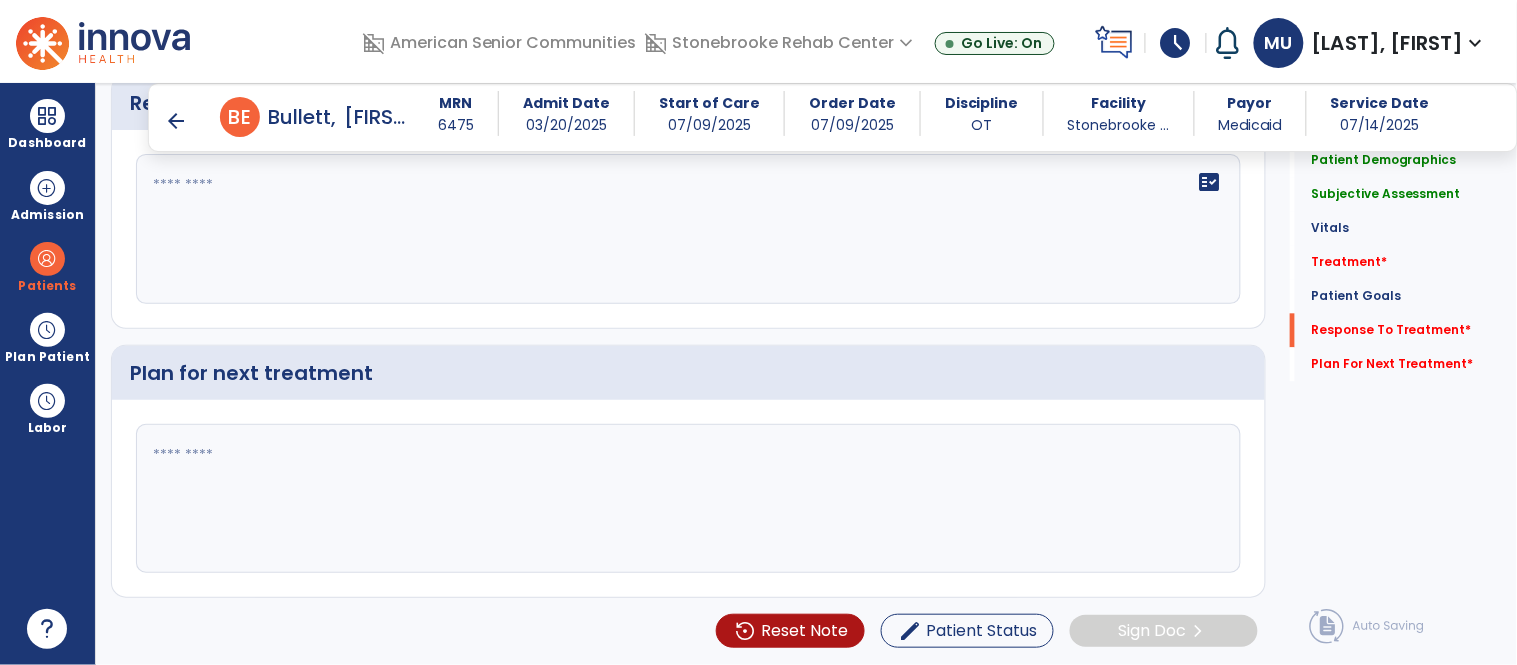 type on "**********" 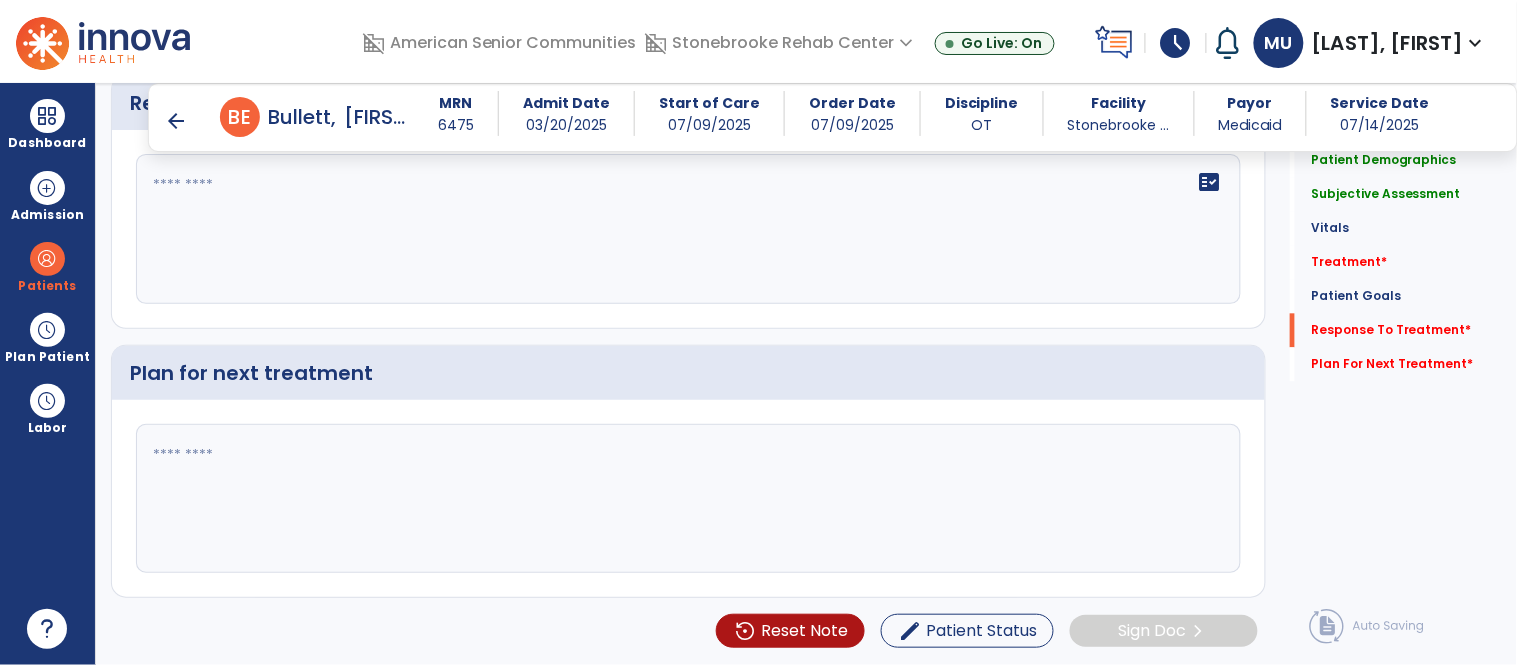 click on "fact_check" 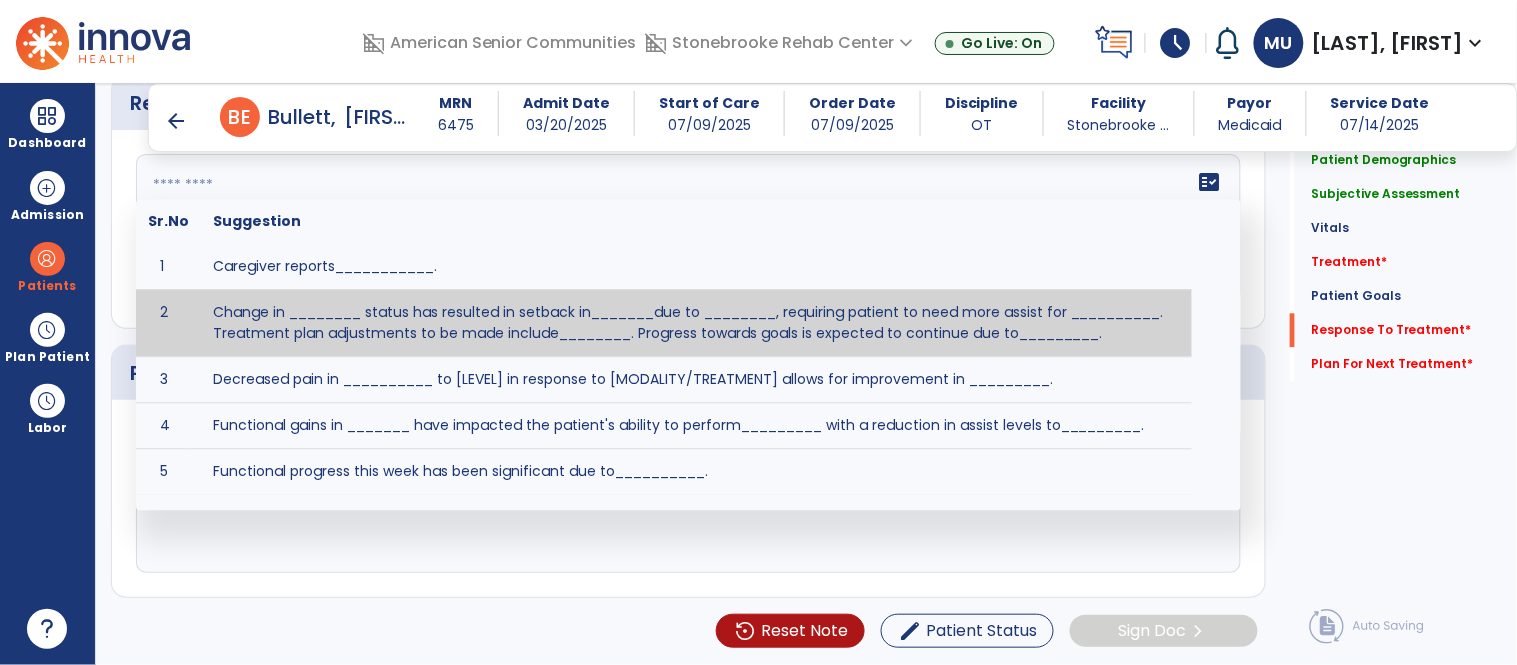 paste on "**********" 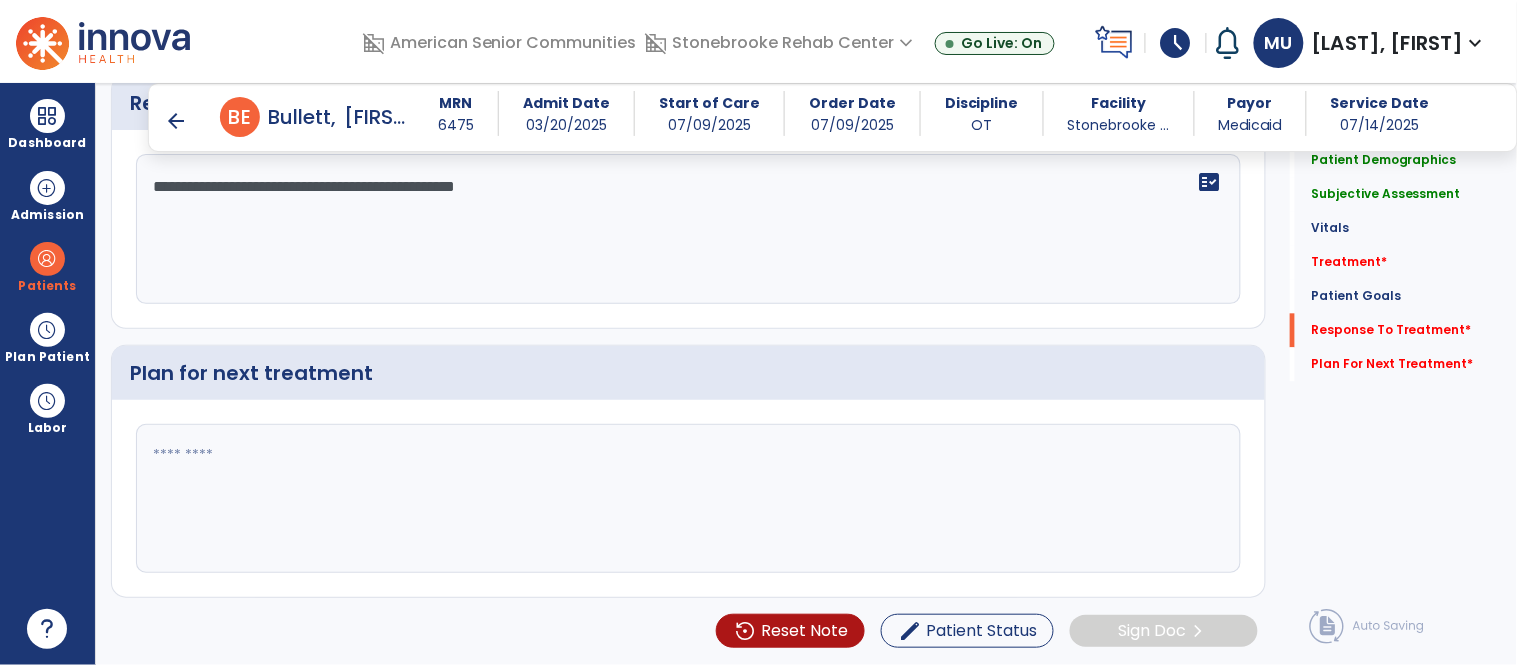 type on "**********" 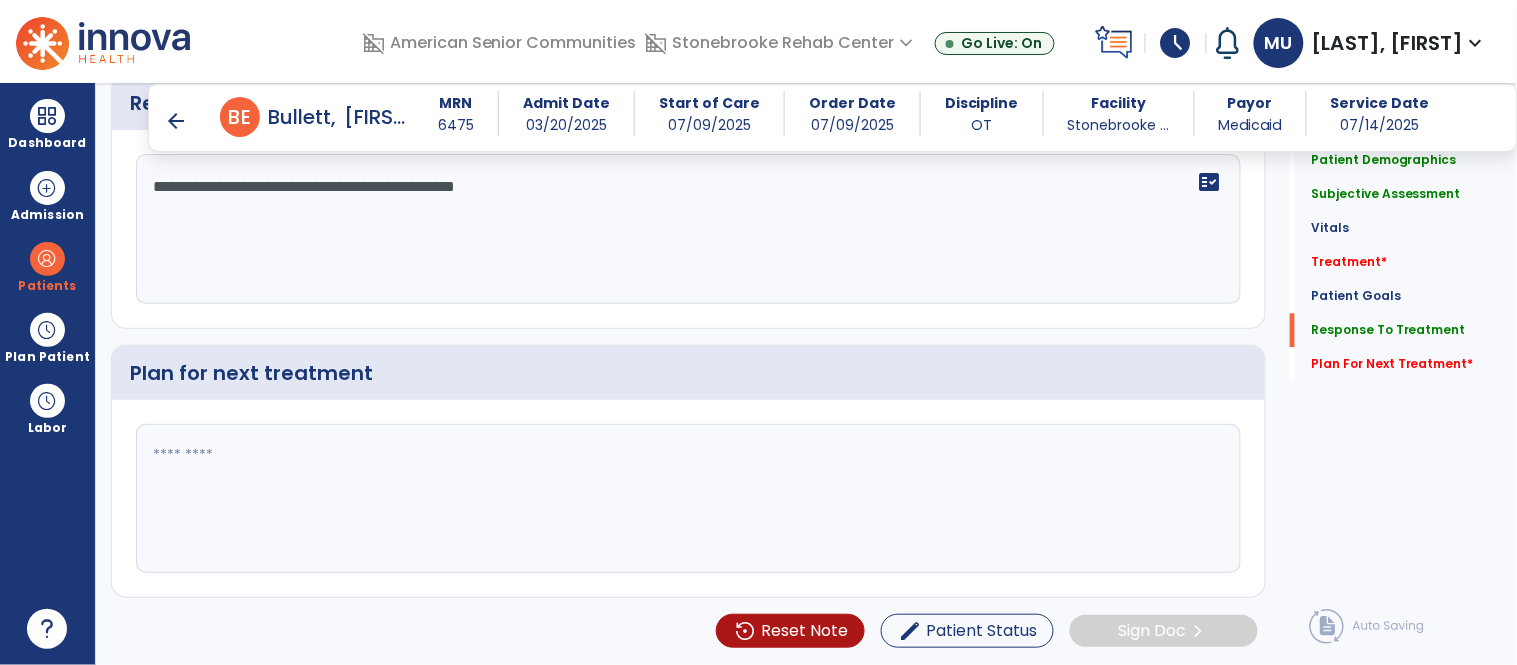 click 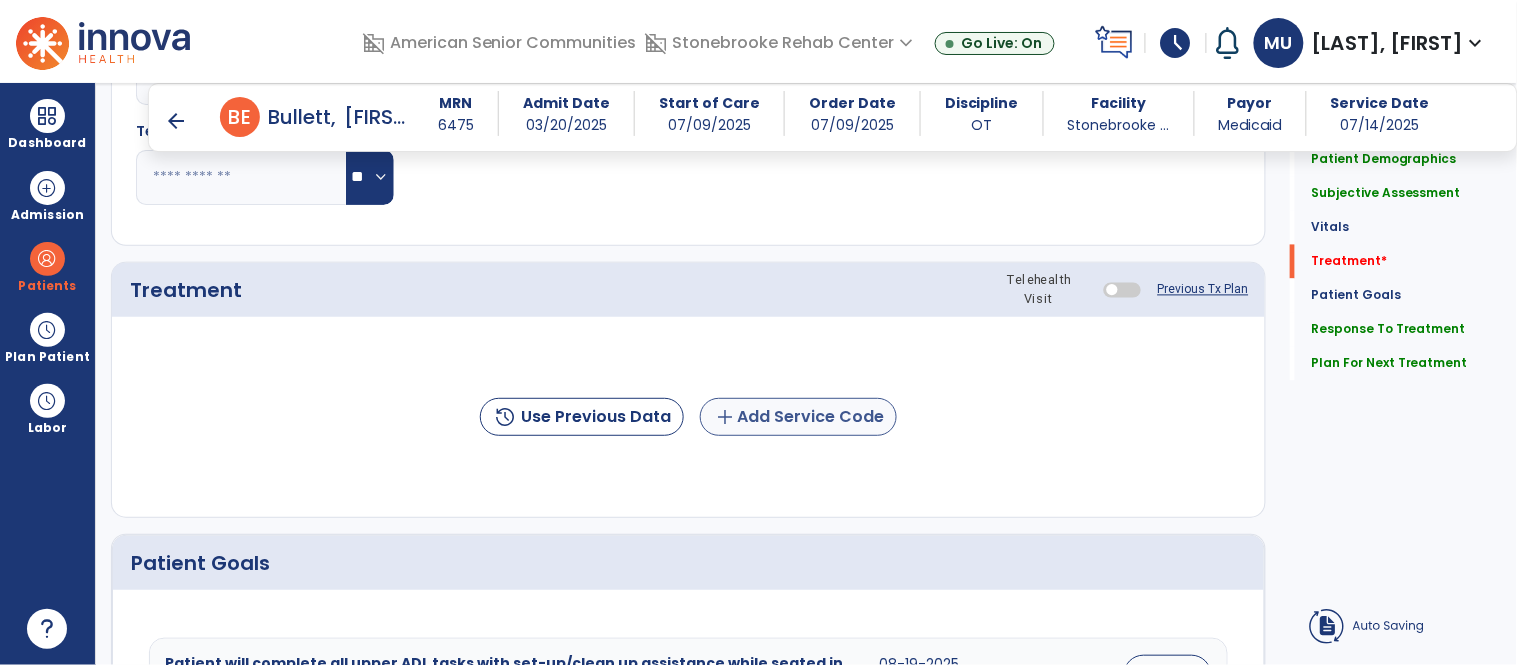 type on "**********" 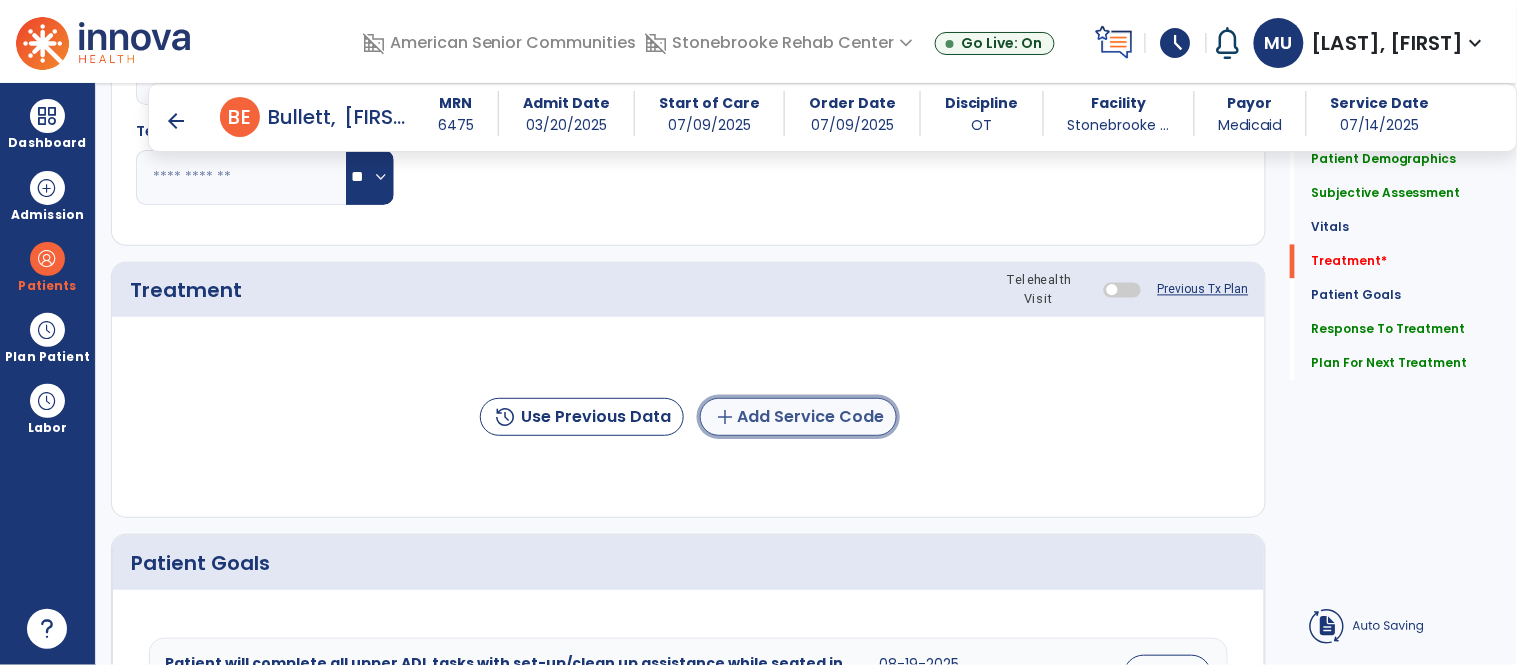 click on "add  Add Service Code" 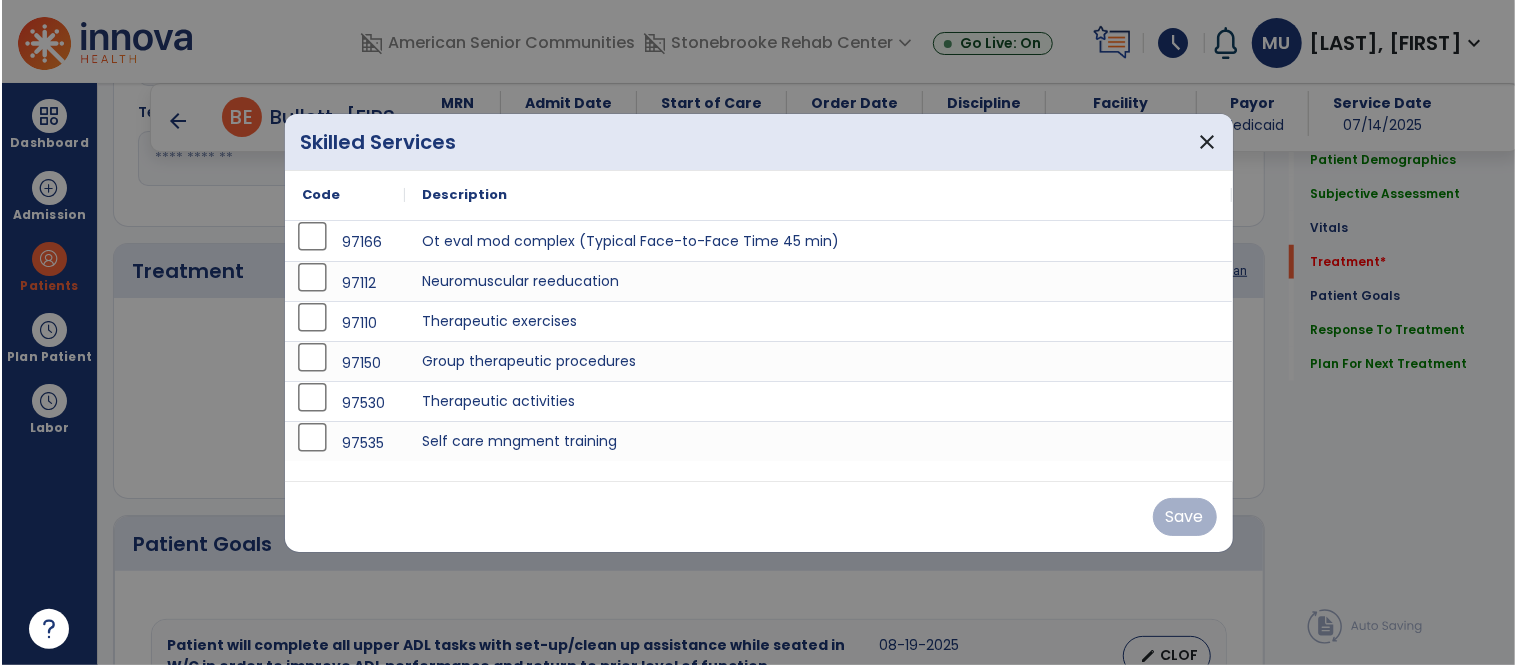 scroll, scrollTop: 1010, scrollLeft: 0, axis: vertical 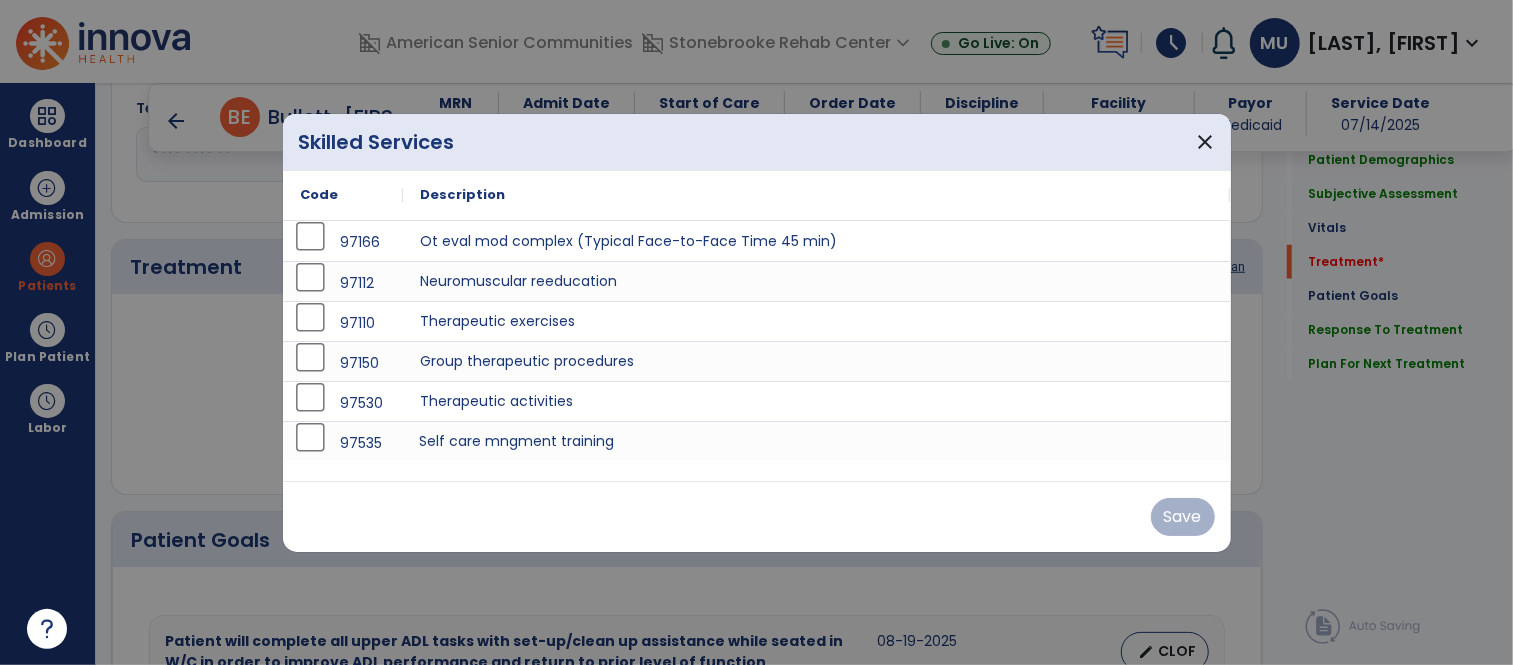 click on "Self care mngment training" at bounding box center [817, 441] 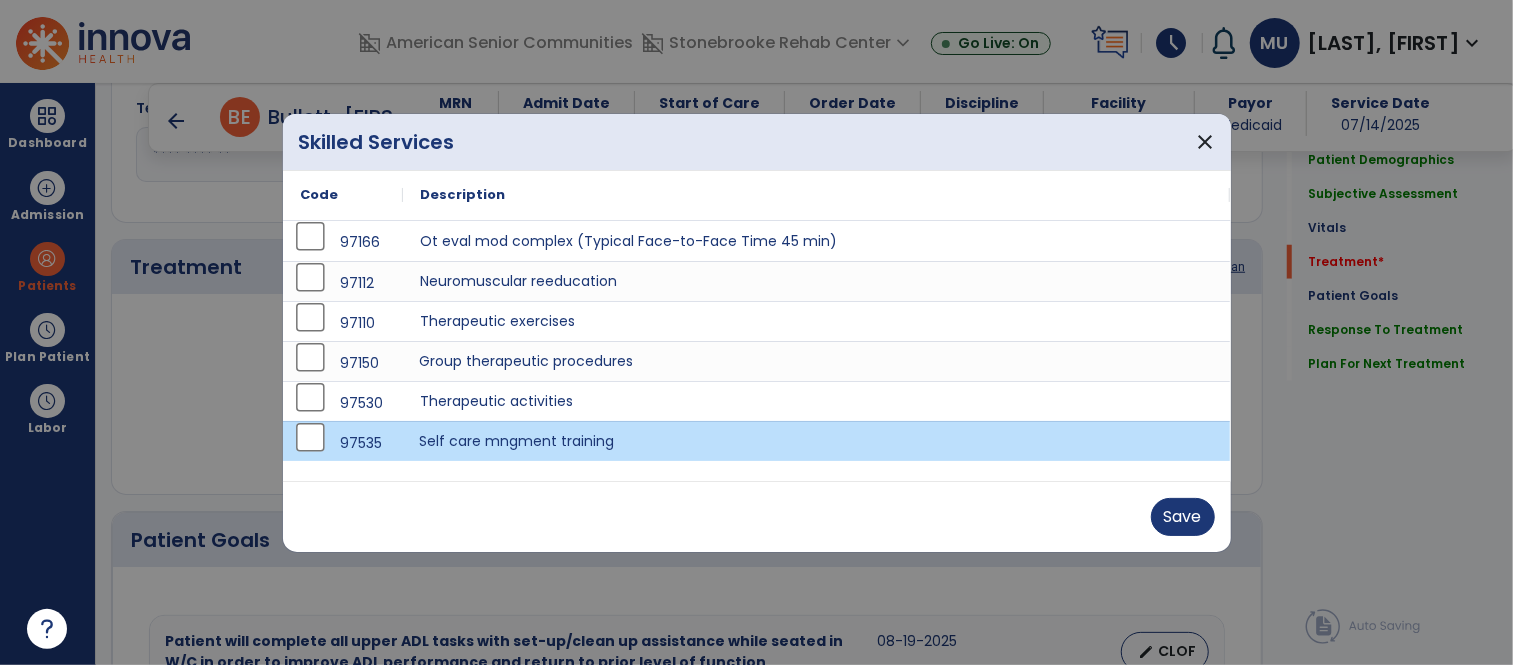 click on "Group therapeutic procedures" at bounding box center [817, 361] 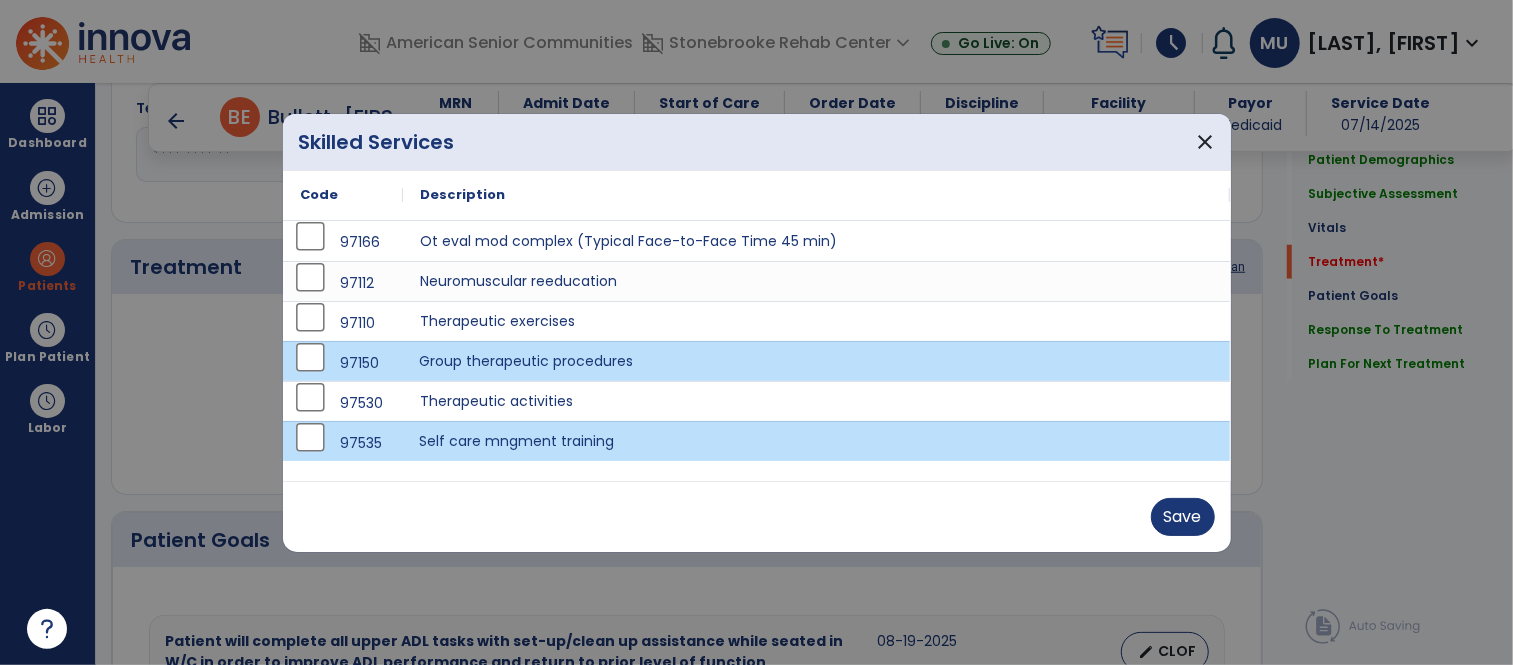 click on "Self care mngment training" at bounding box center (817, 441) 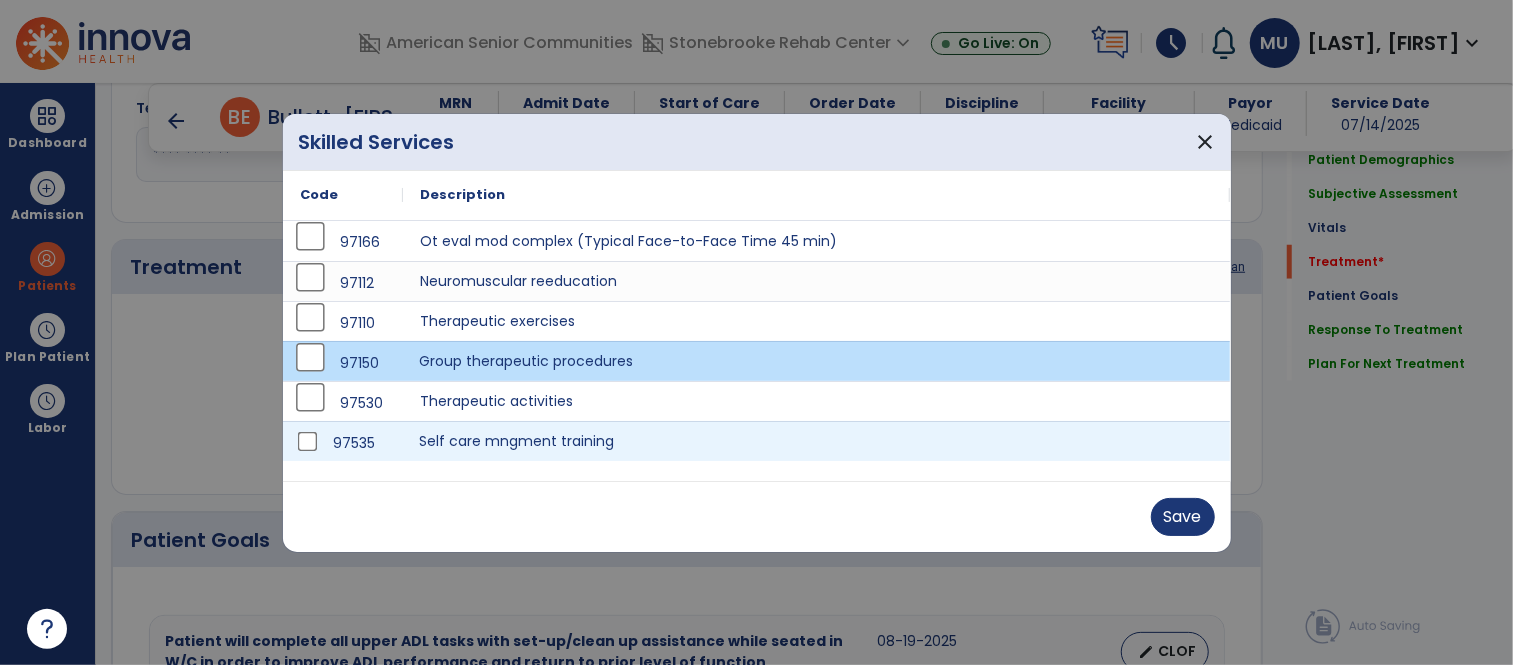 click on "Group therapeutic procedures" at bounding box center [817, 361] 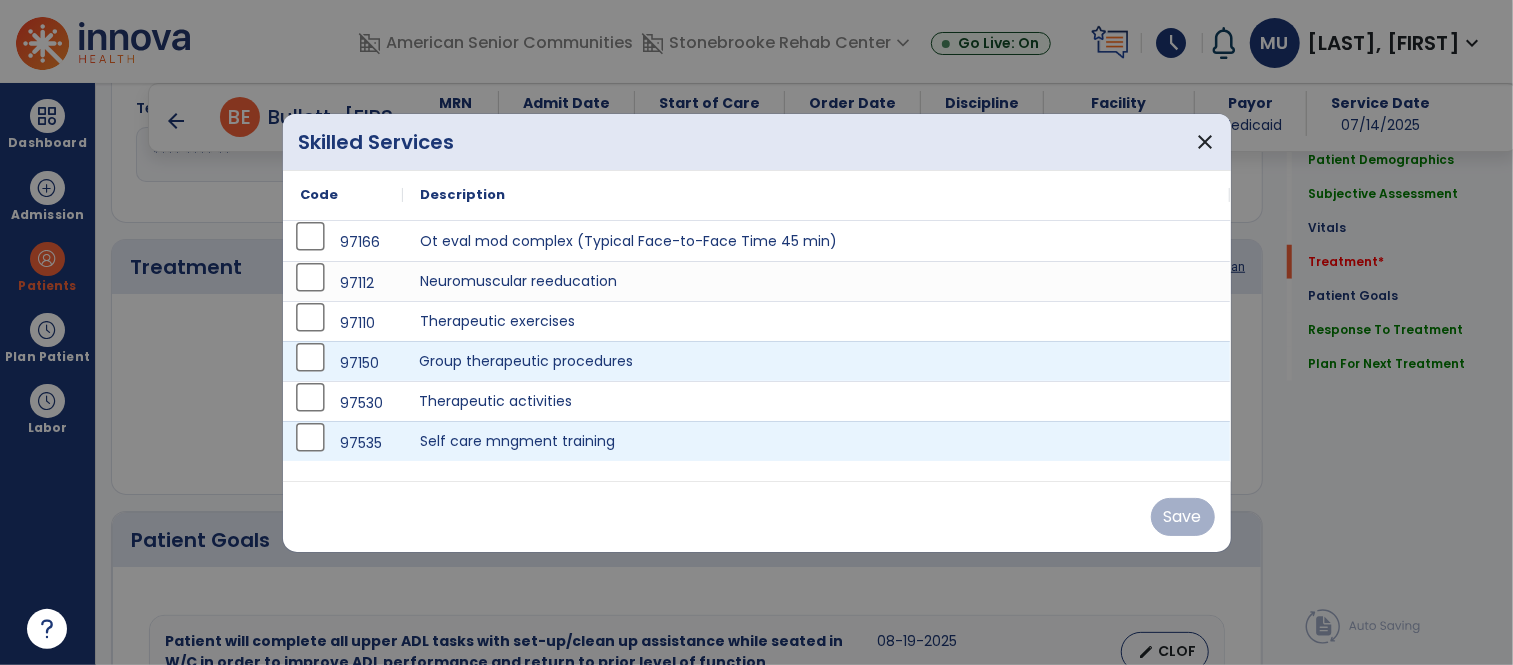 click on "Therapeutic activities" at bounding box center [817, 401] 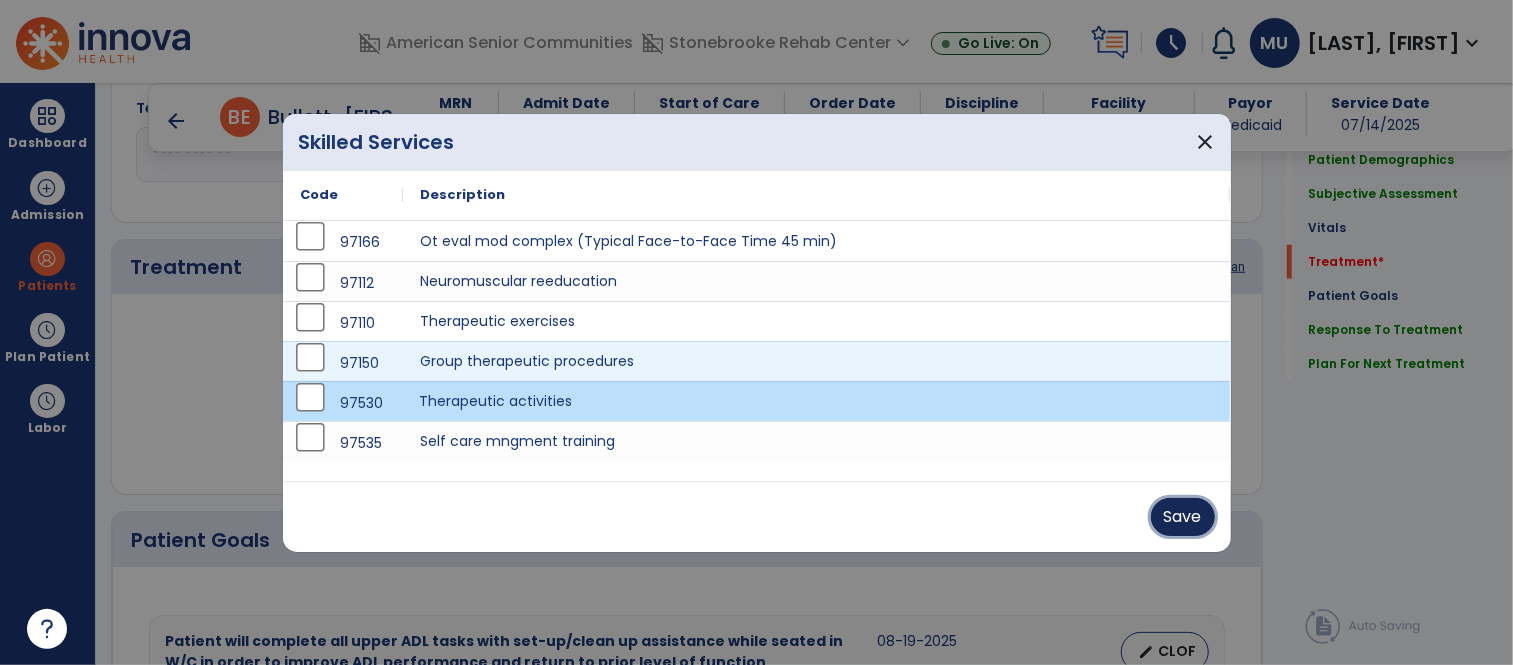 click on "Save" at bounding box center [1183, 517] 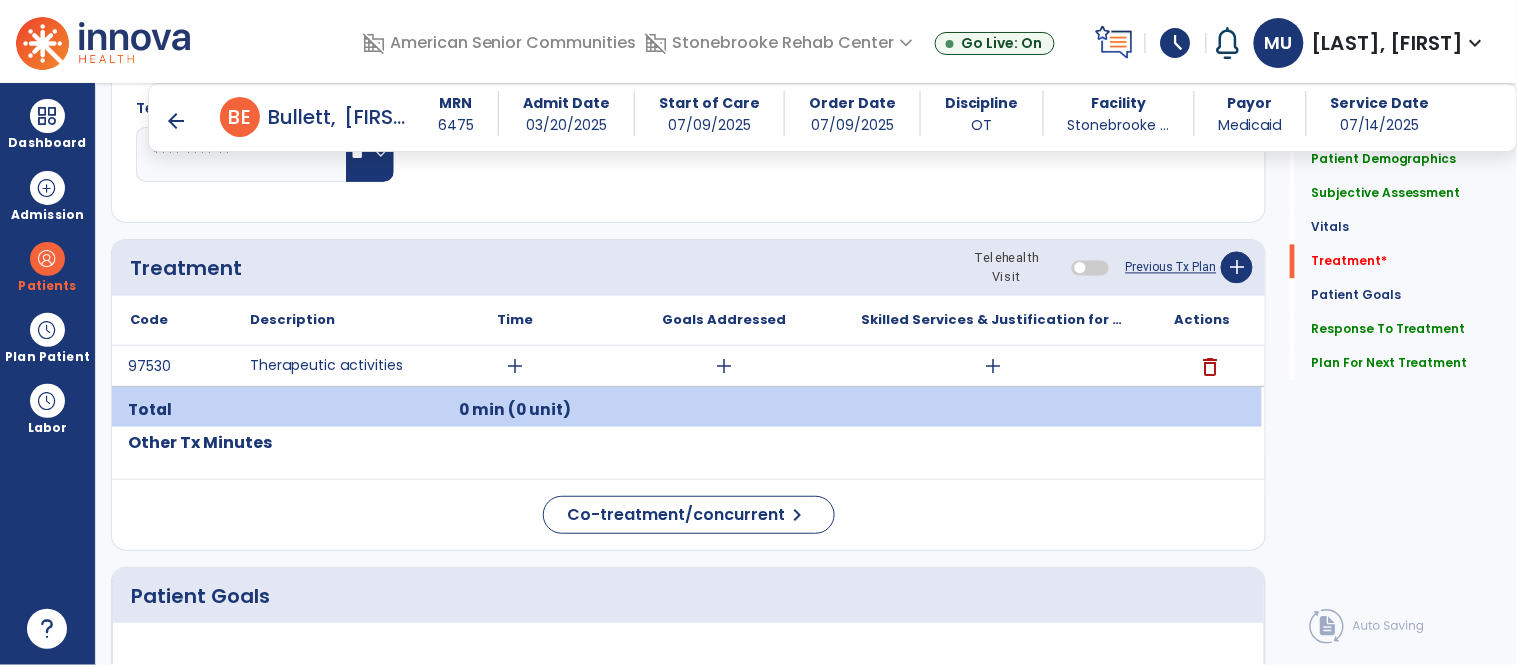 click on "Co-treatment/concurrent  chevron_right" 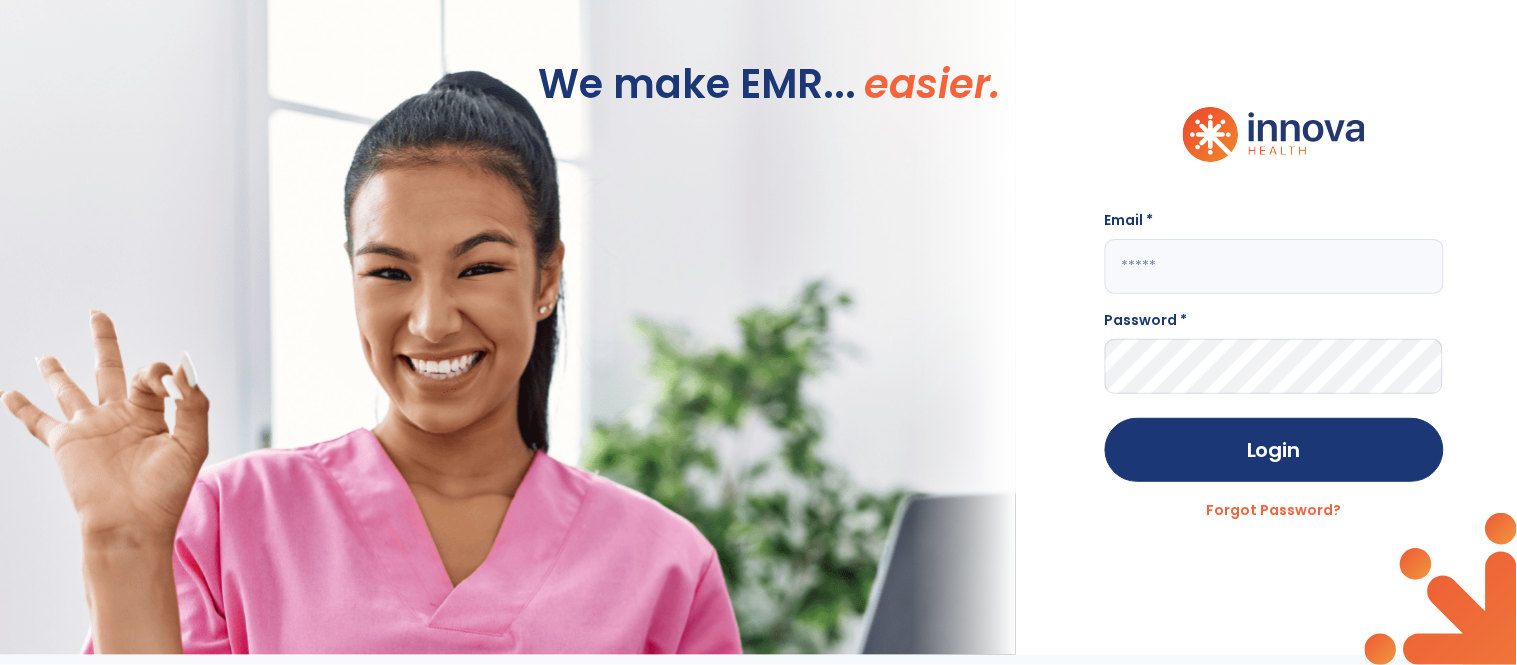 scroll, scrollTop: 0, scrollLeft: 0, axis: both 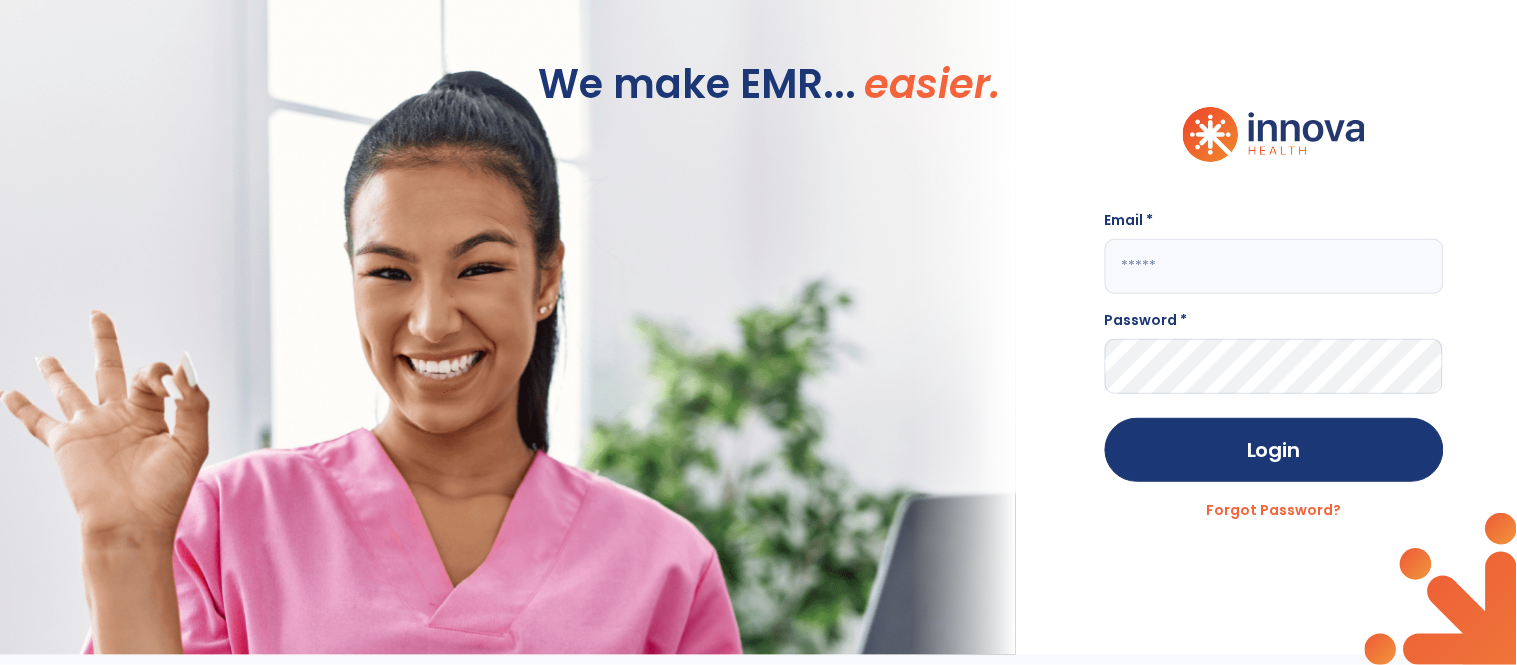 click 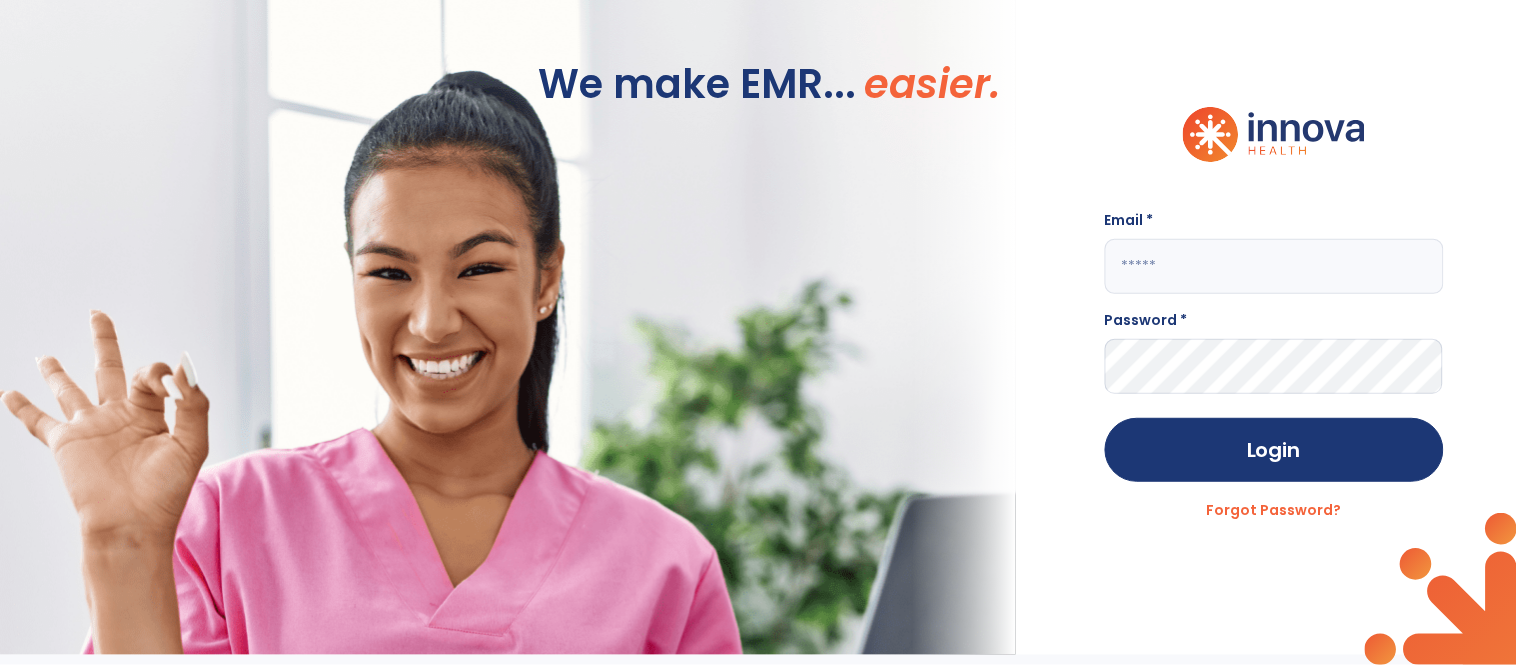 scroll, scrollTop: -10, scrollLeft: 0, axis: vertical 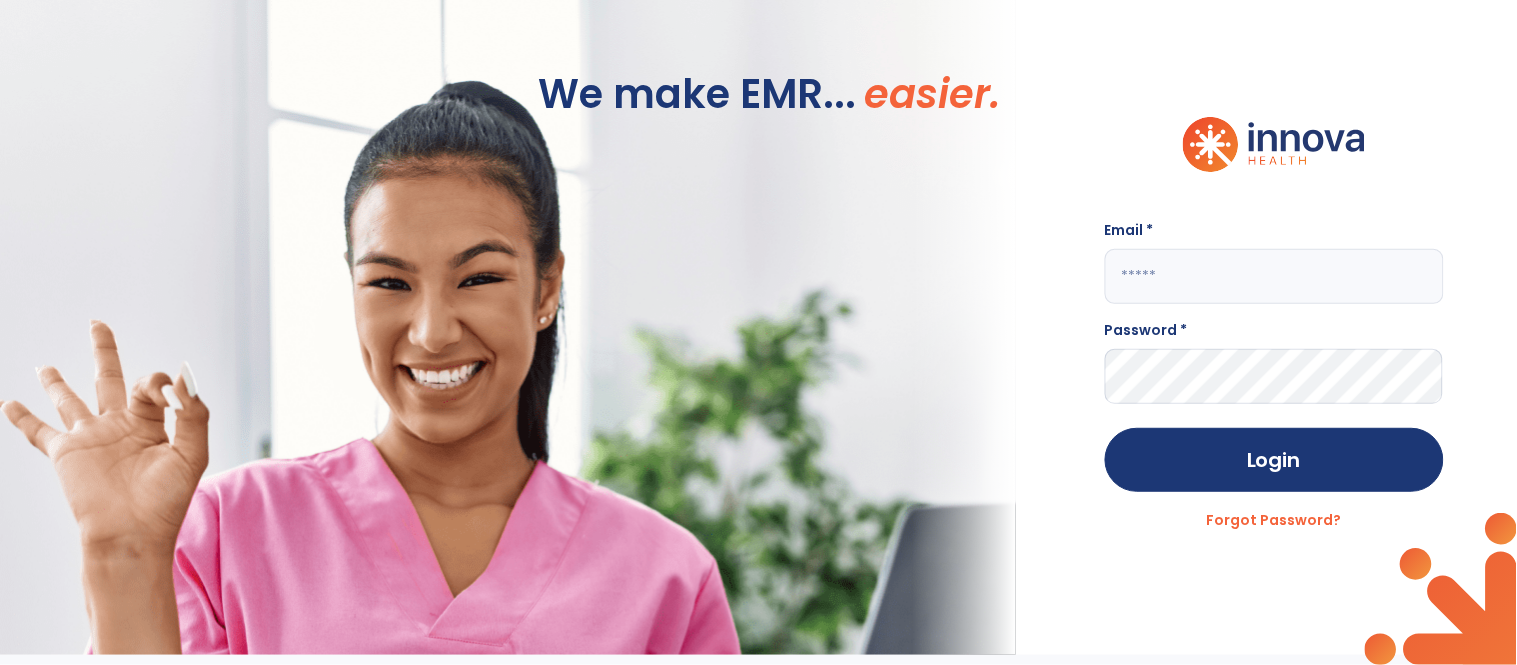 click 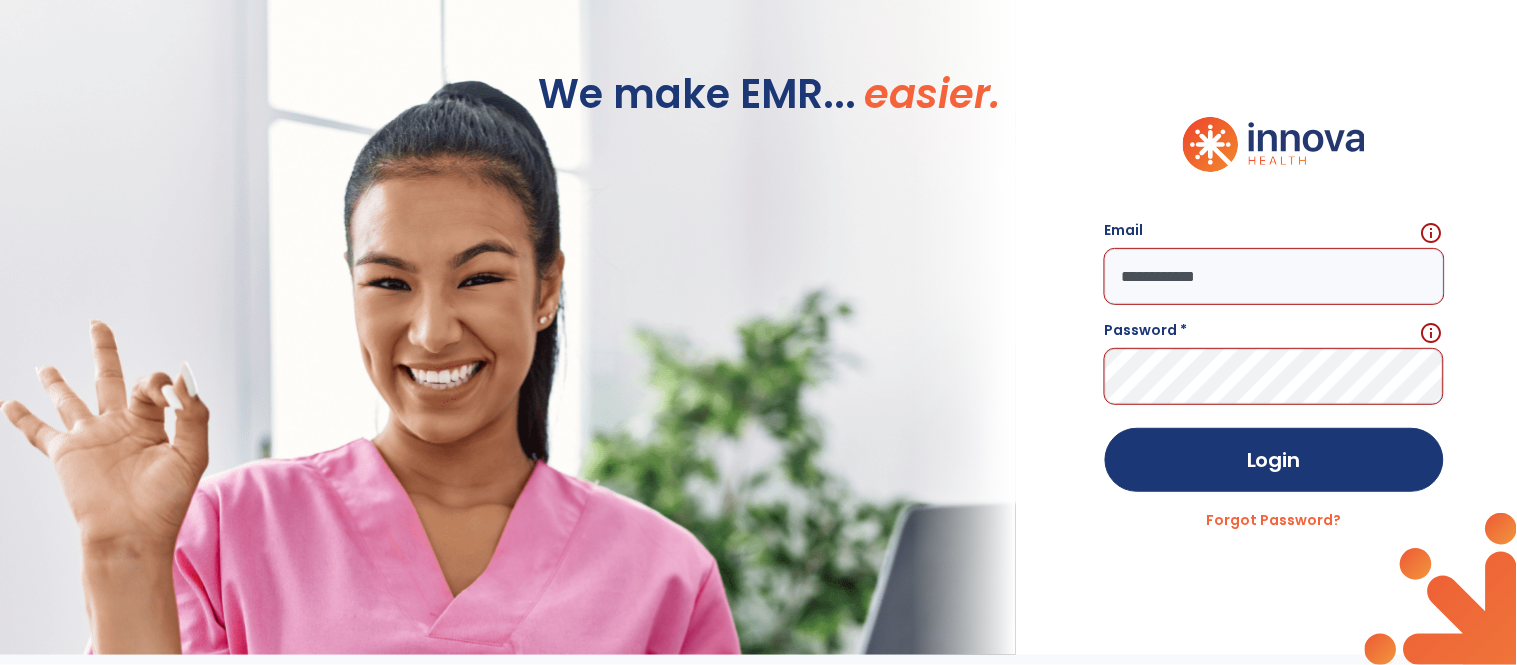 click on "**********" 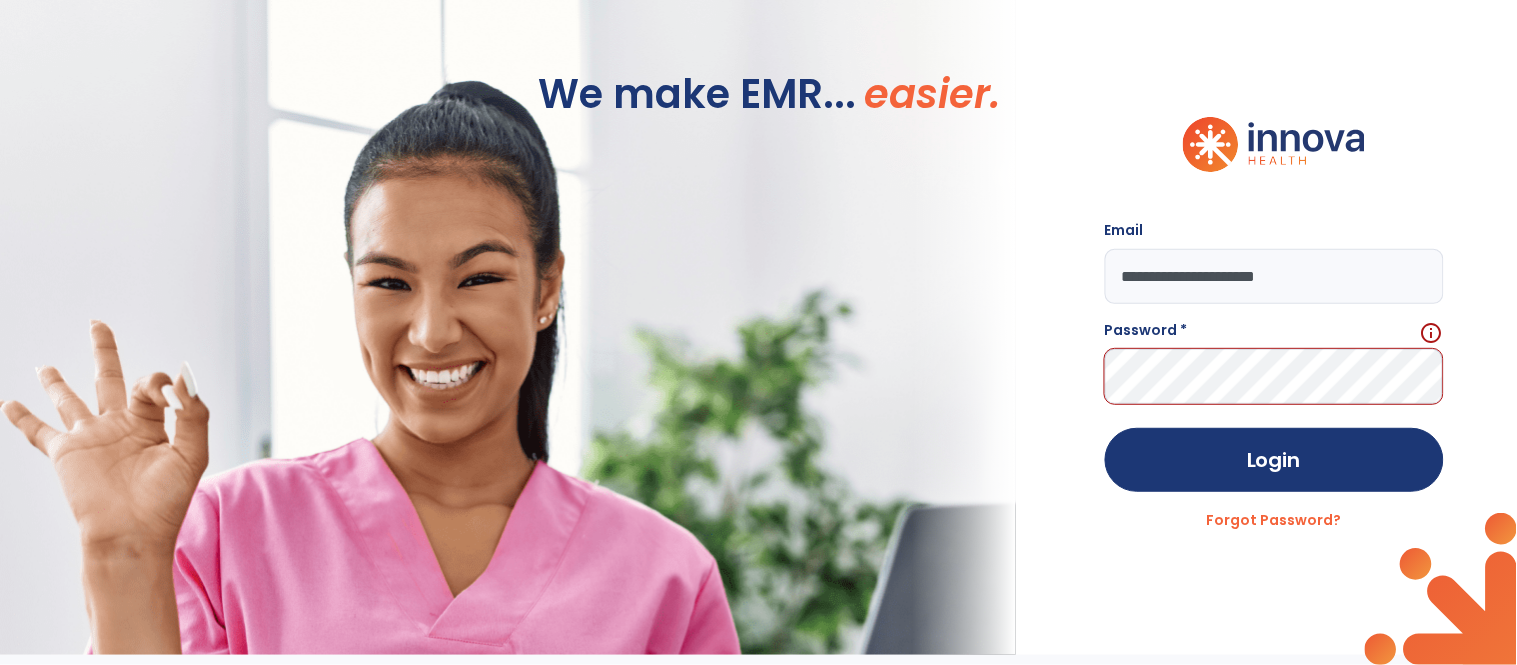 type on "**********" 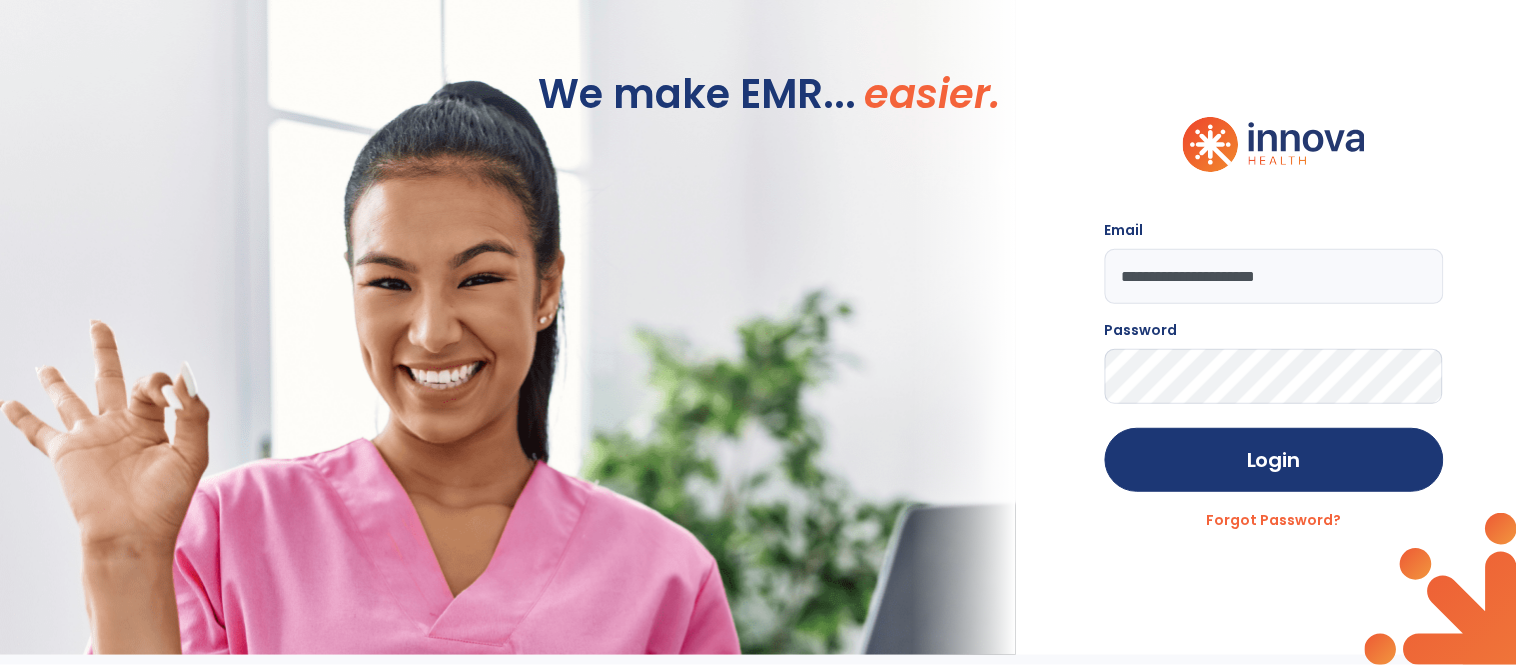 click on "Login" 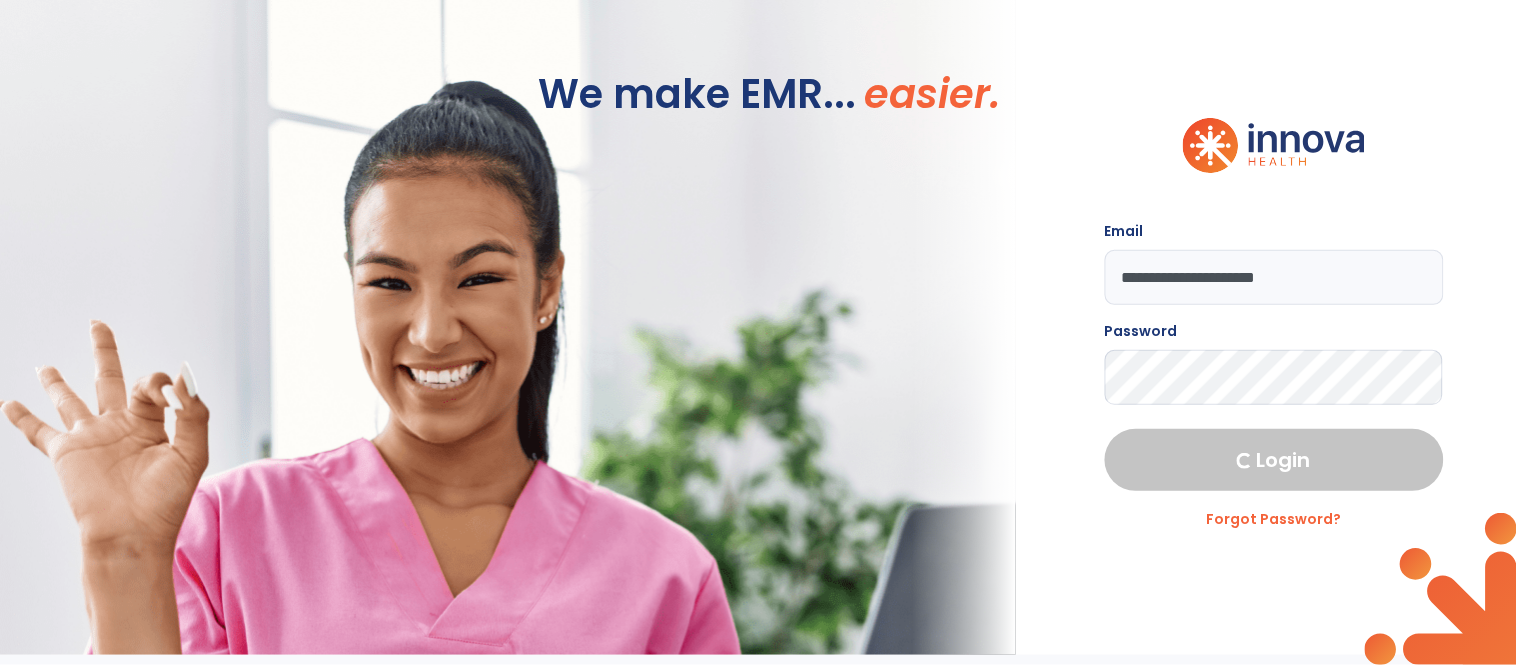 select on "****" 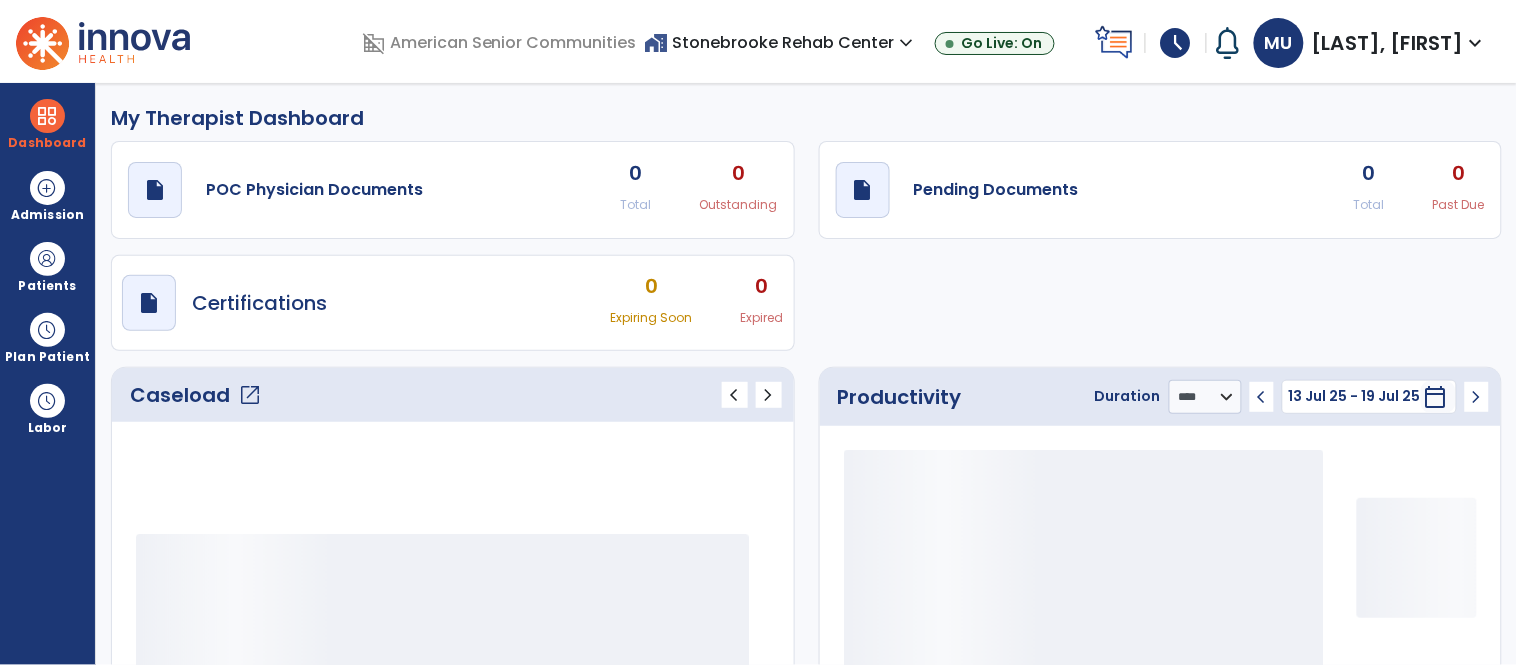 scroll, scrollTop: 0, scrollLeft: 0, axis: both 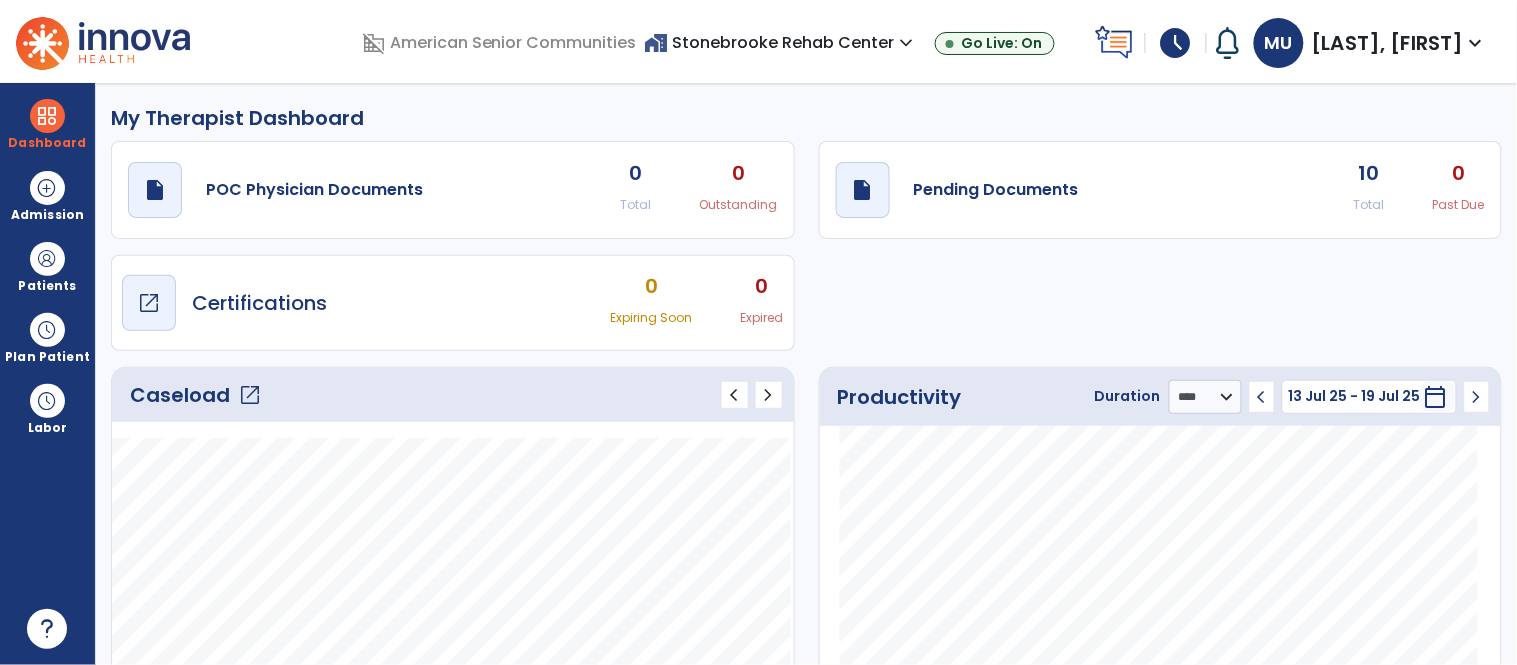click on "draft   open_in_new  Certifications" at bounding box center (224, 303) 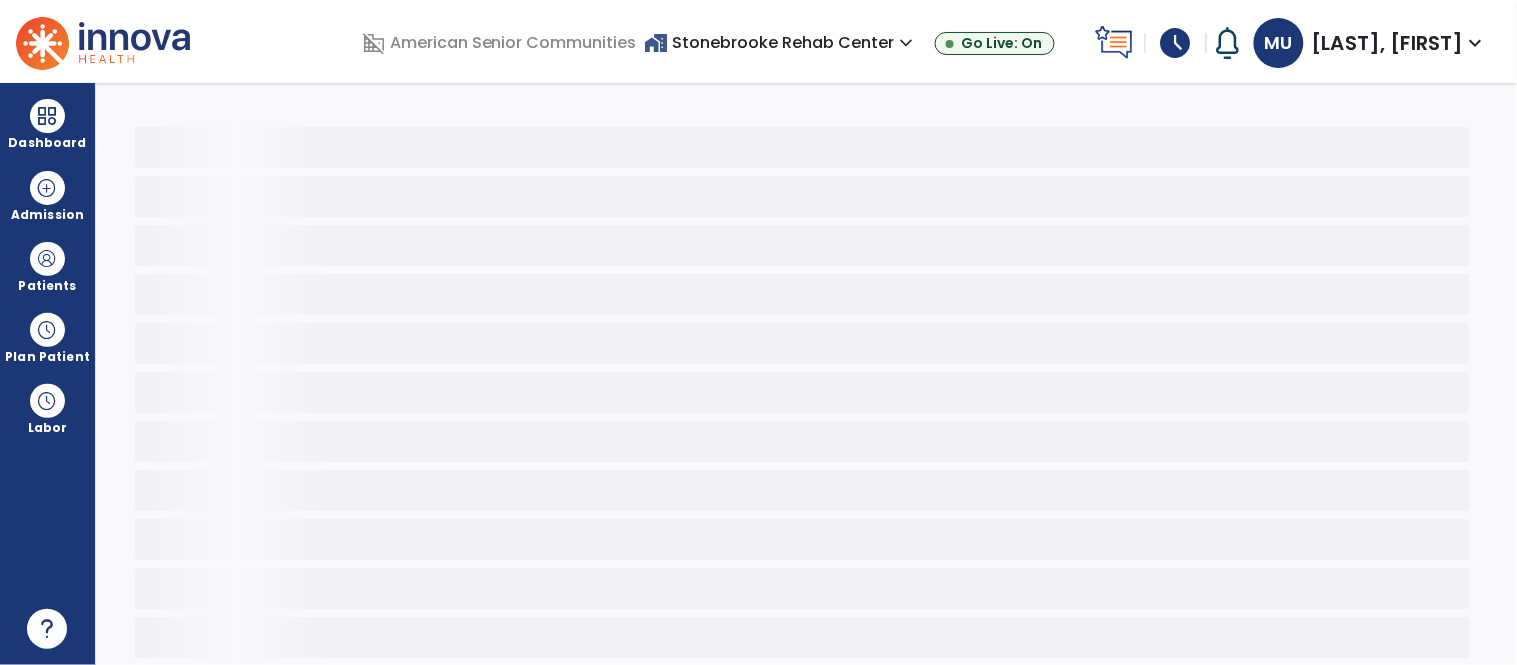 click 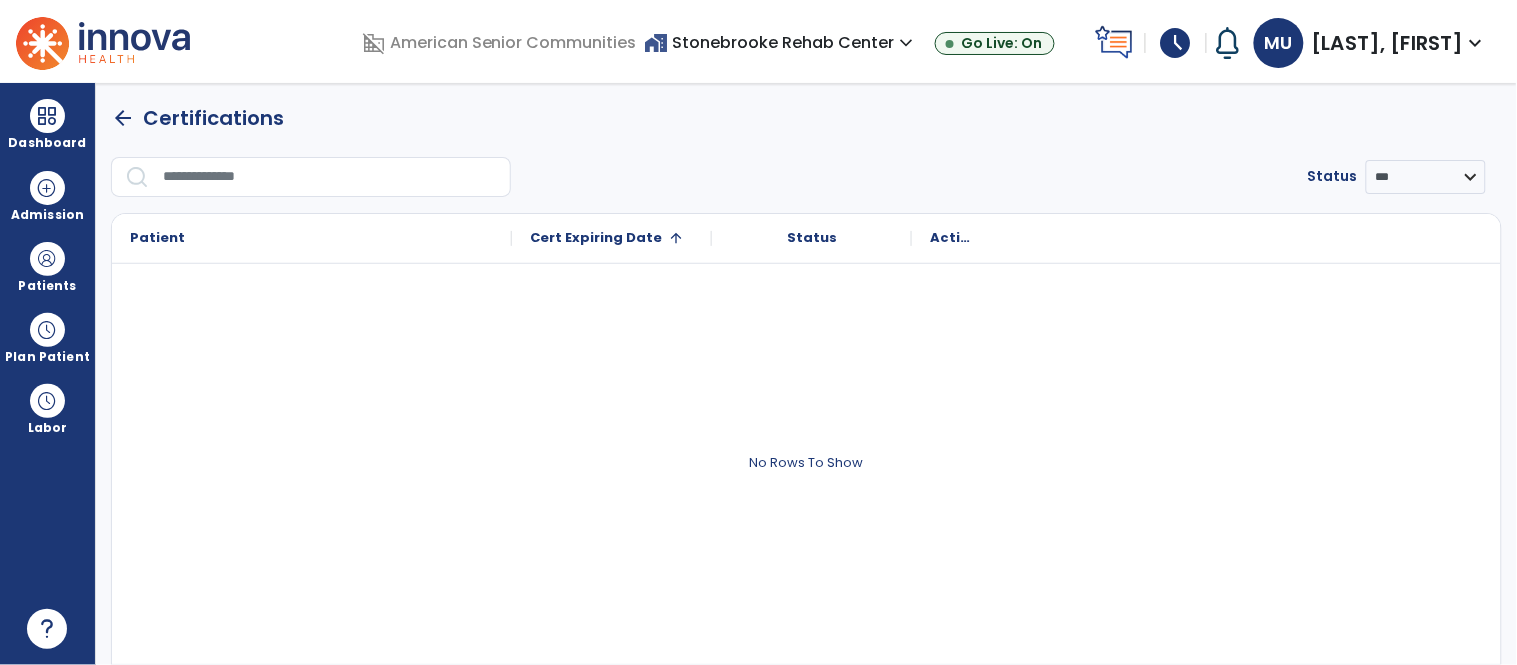 click 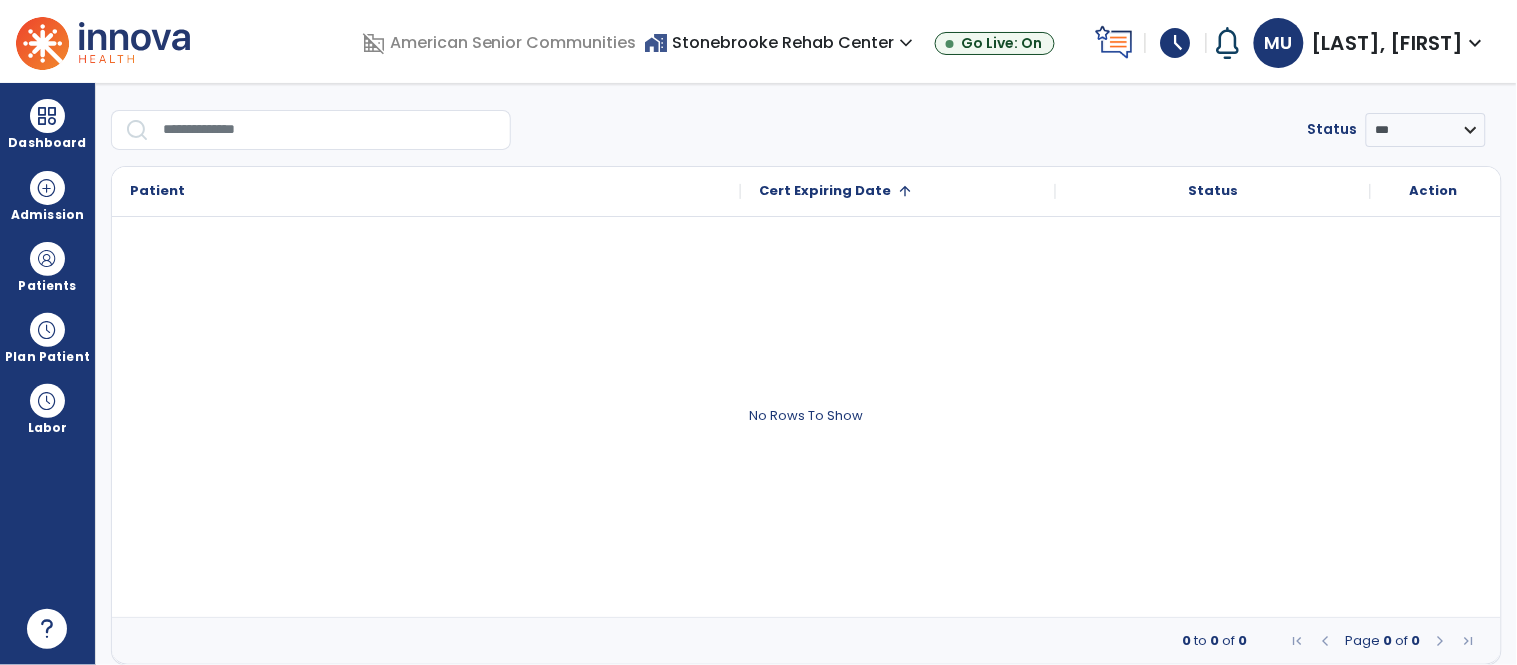 scroll, scrollTop: 0, scrollLeft: 0, axis: both 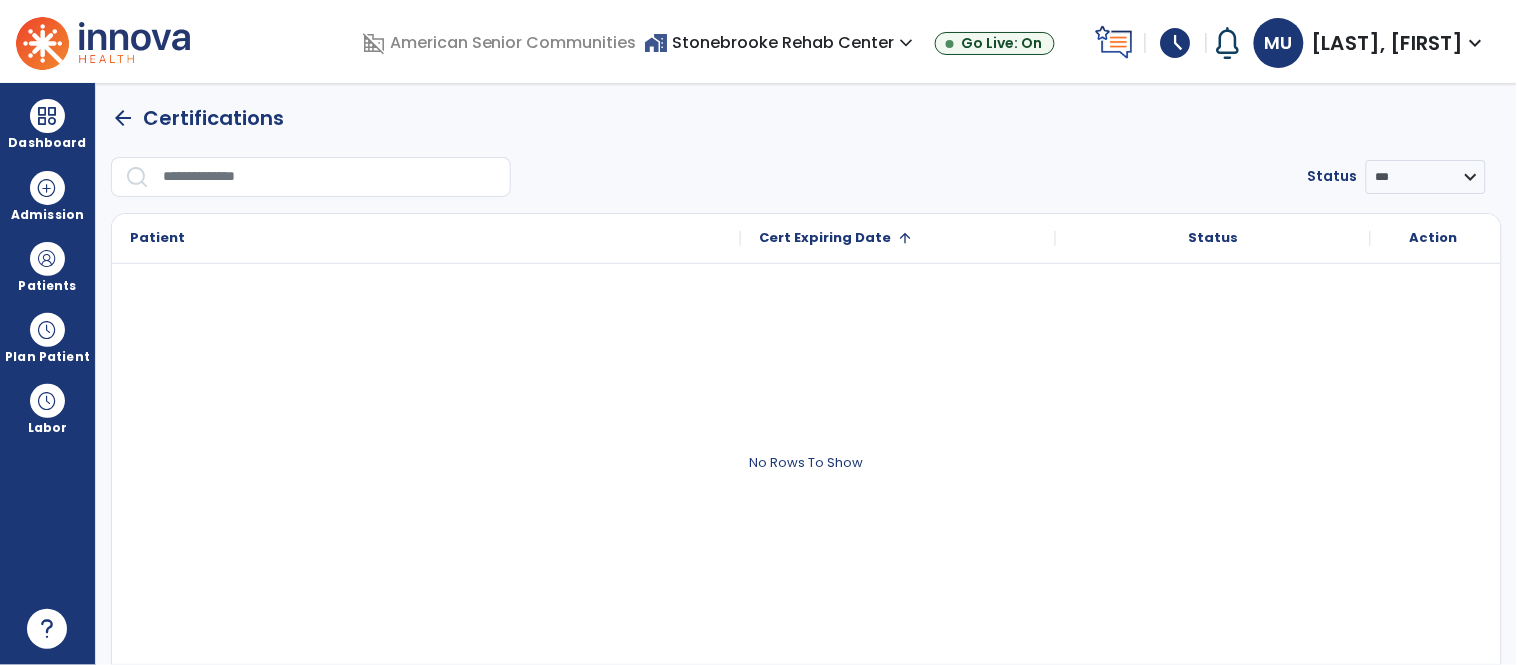 click on "arrow_back" 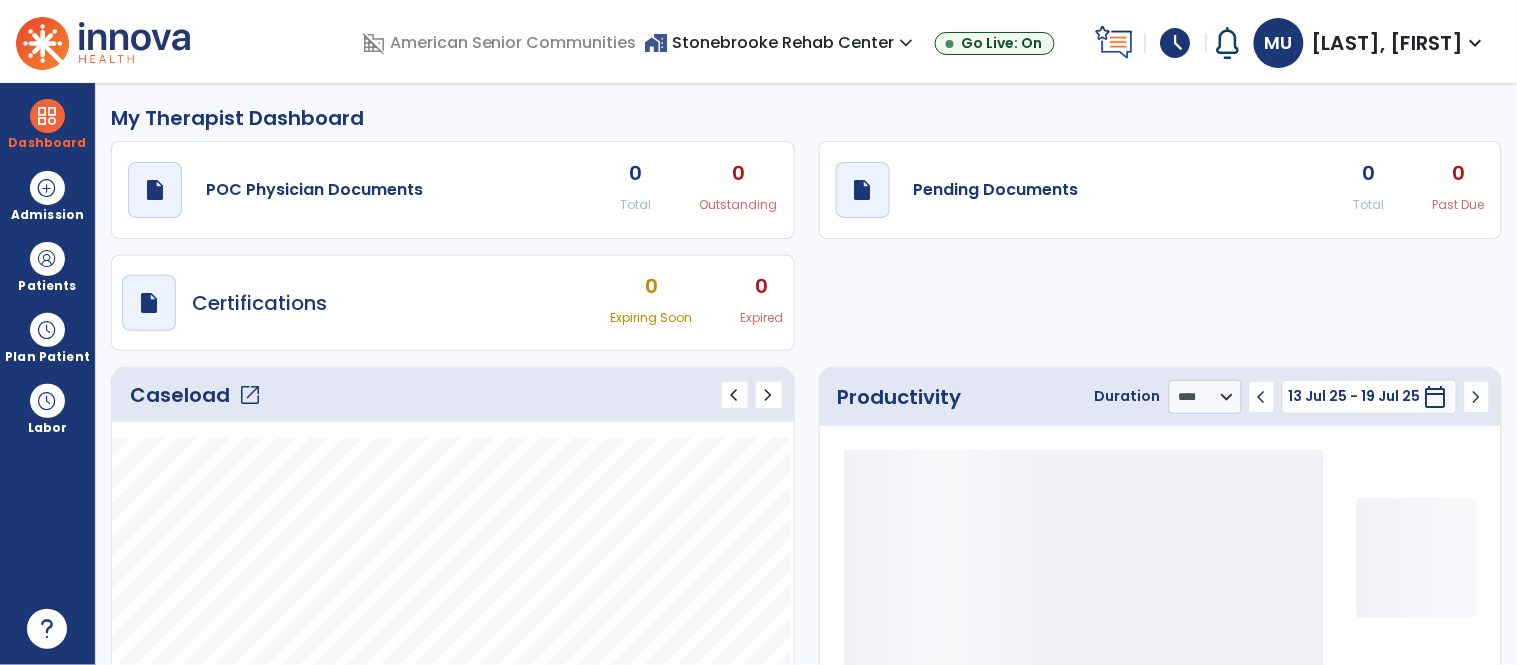 click on "Caseload   open_in_new" 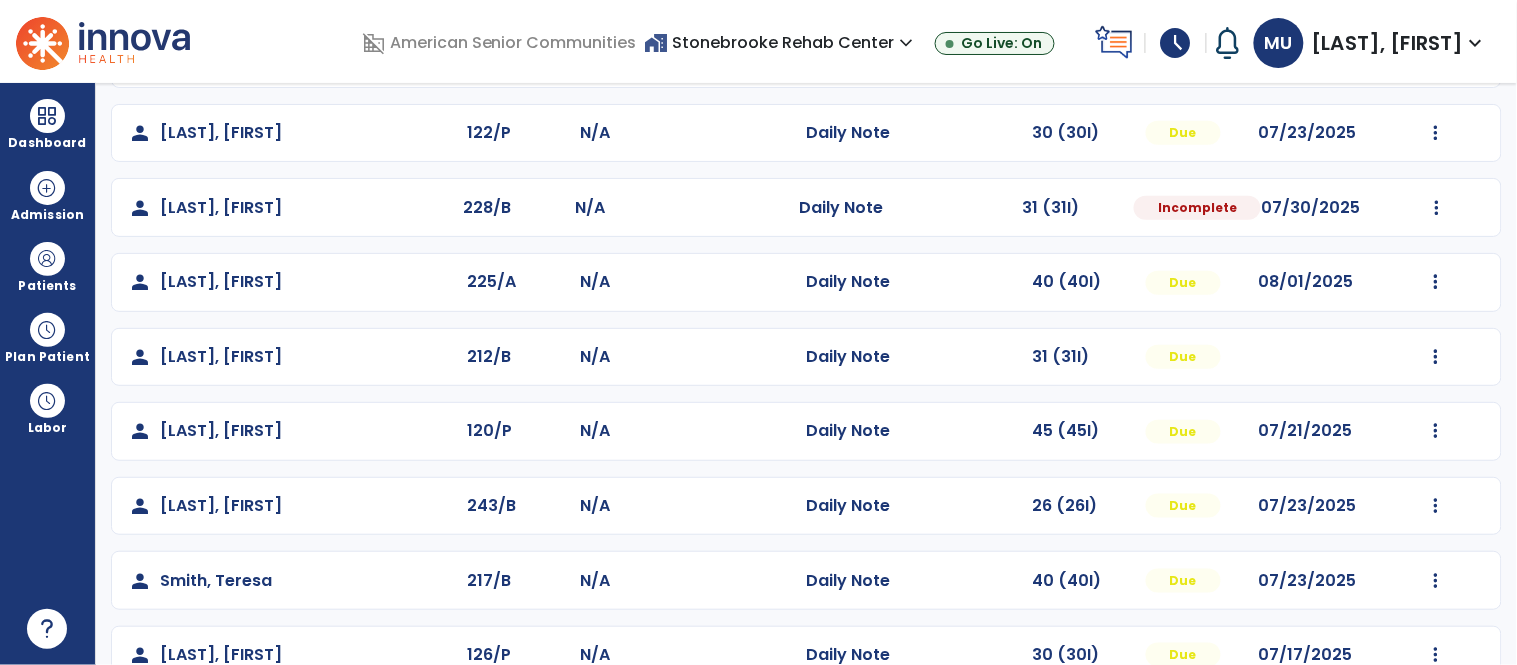 scroll, scrollTop: 182, scrollLeft: 0, axis: vertical 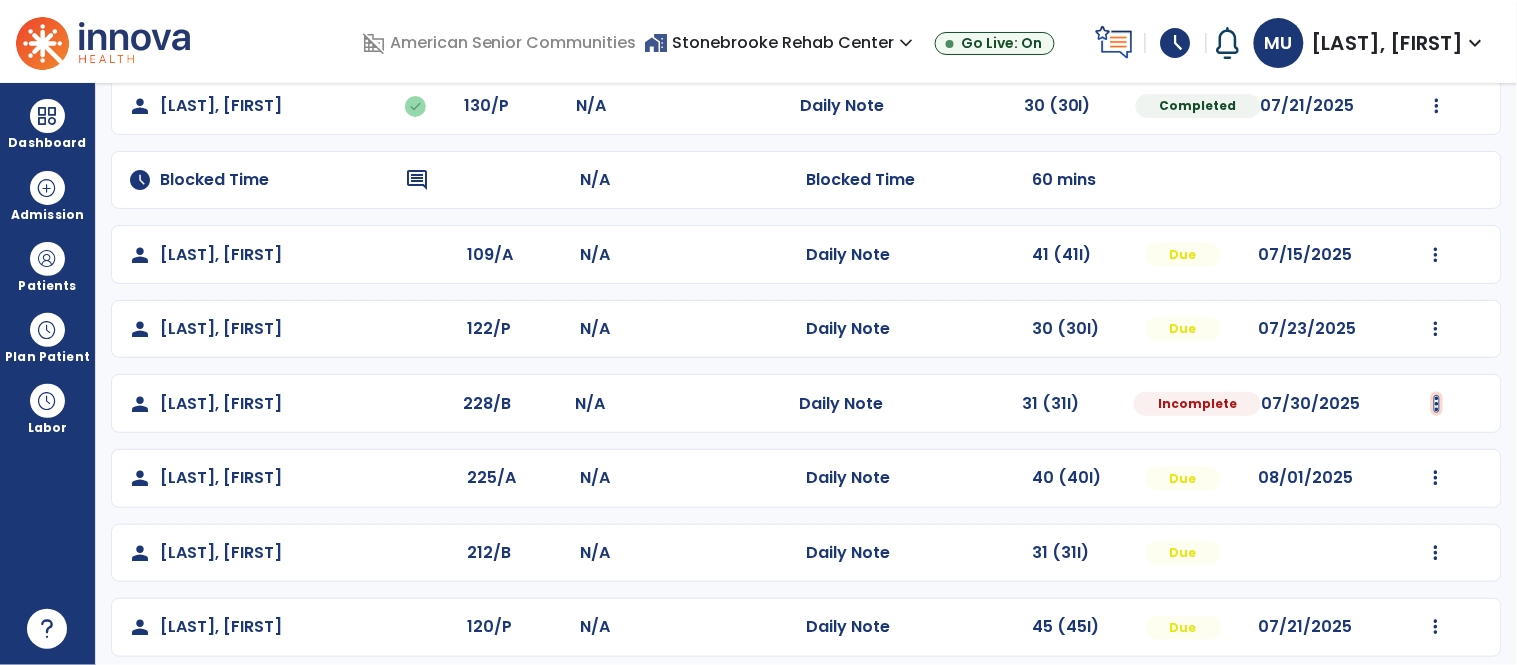 click at bounding box center (1437, 106) 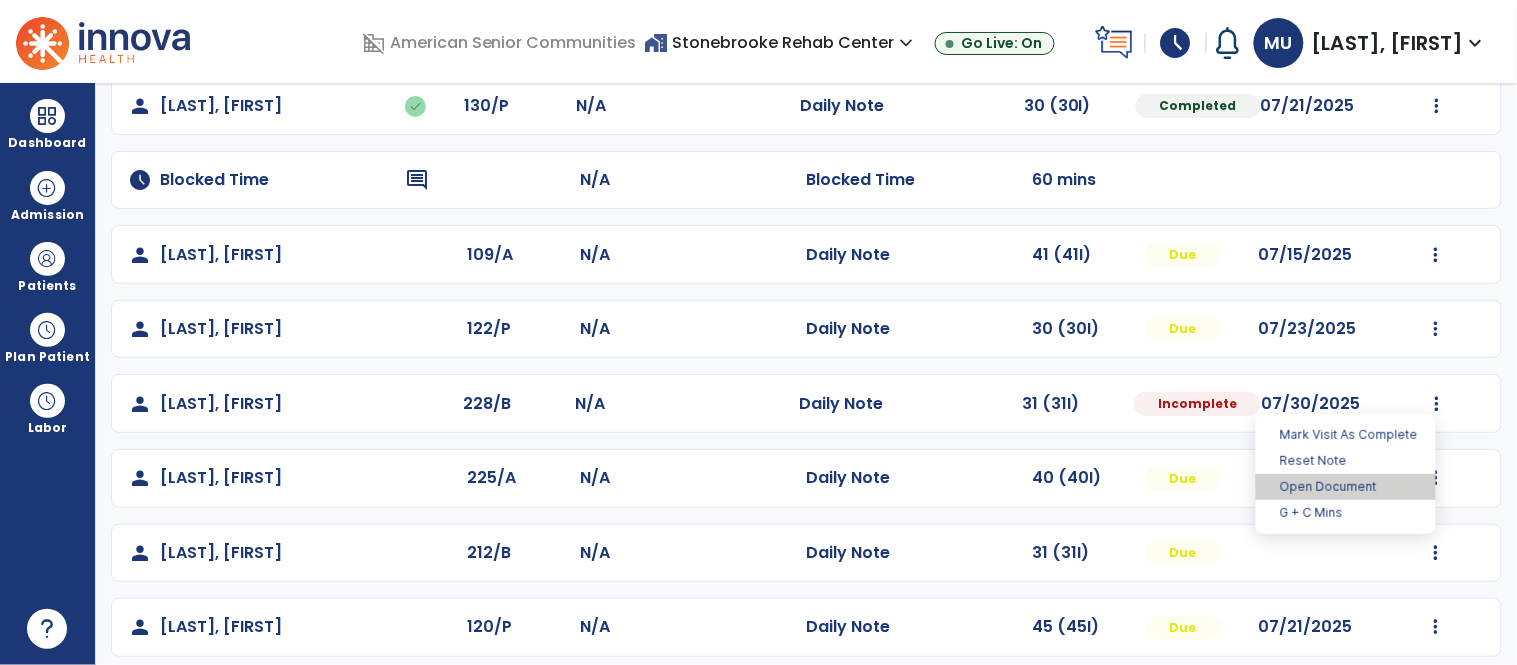 click on "Open Document" at bounding box center [1346, 487] 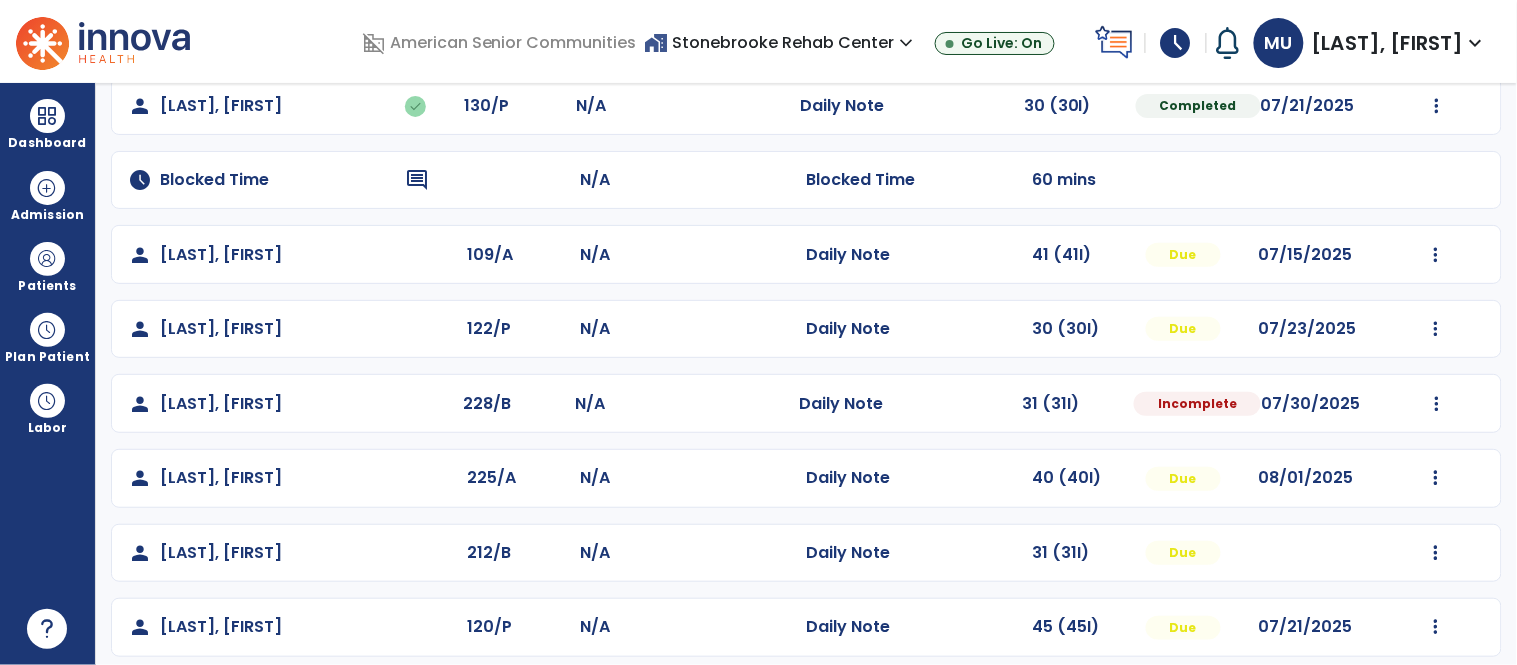 select on "*" 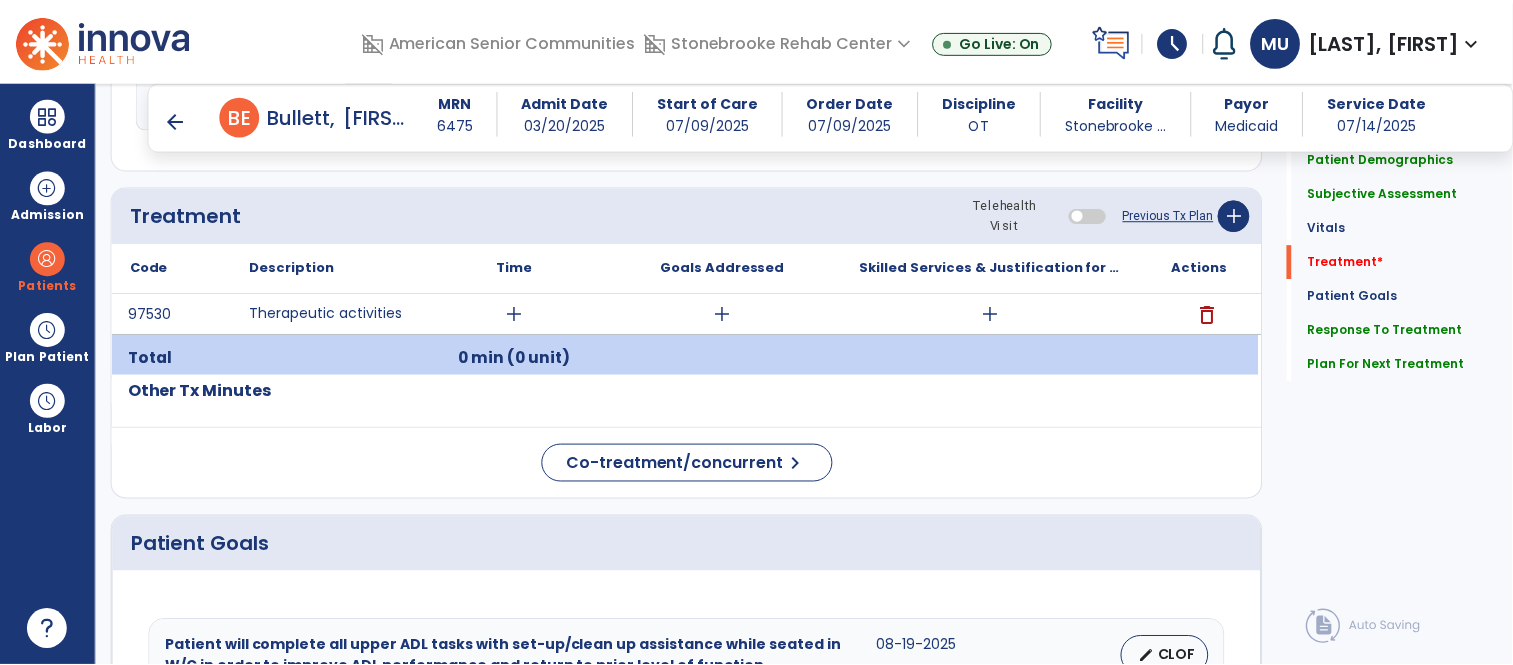 scroll, scrollTop: 1036, scrollLeft: 0, axis: vertical 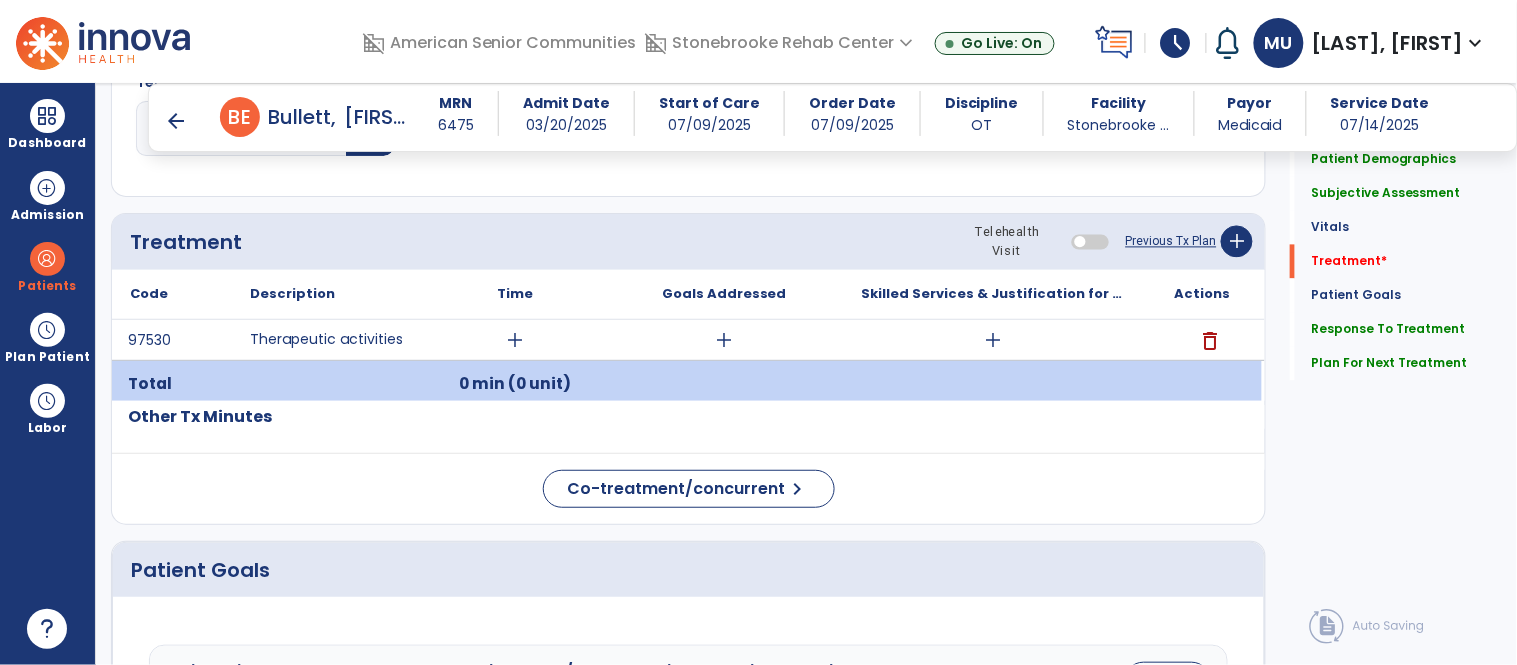 click on "delete" at bounding box center [1210, 341] 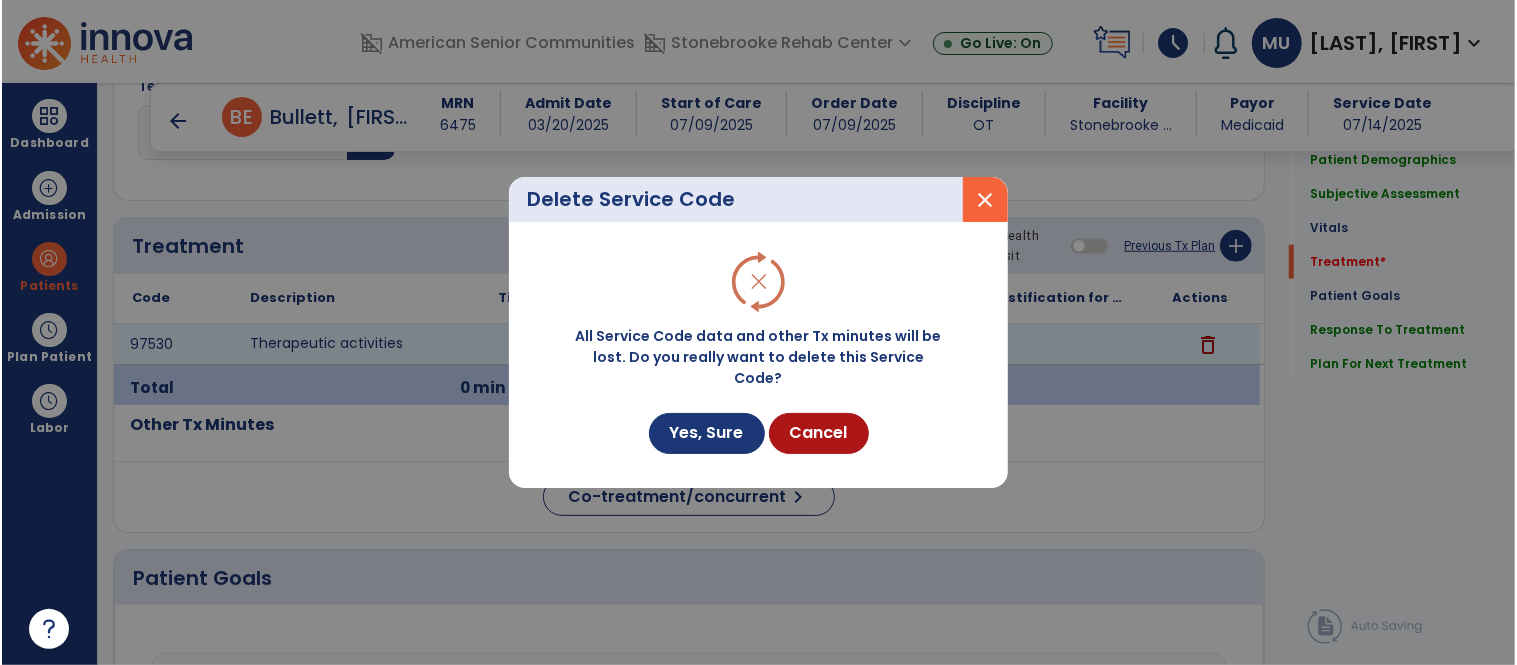 scroll, scrollTop: 1036, scrollLeft: 0, axis: vertical 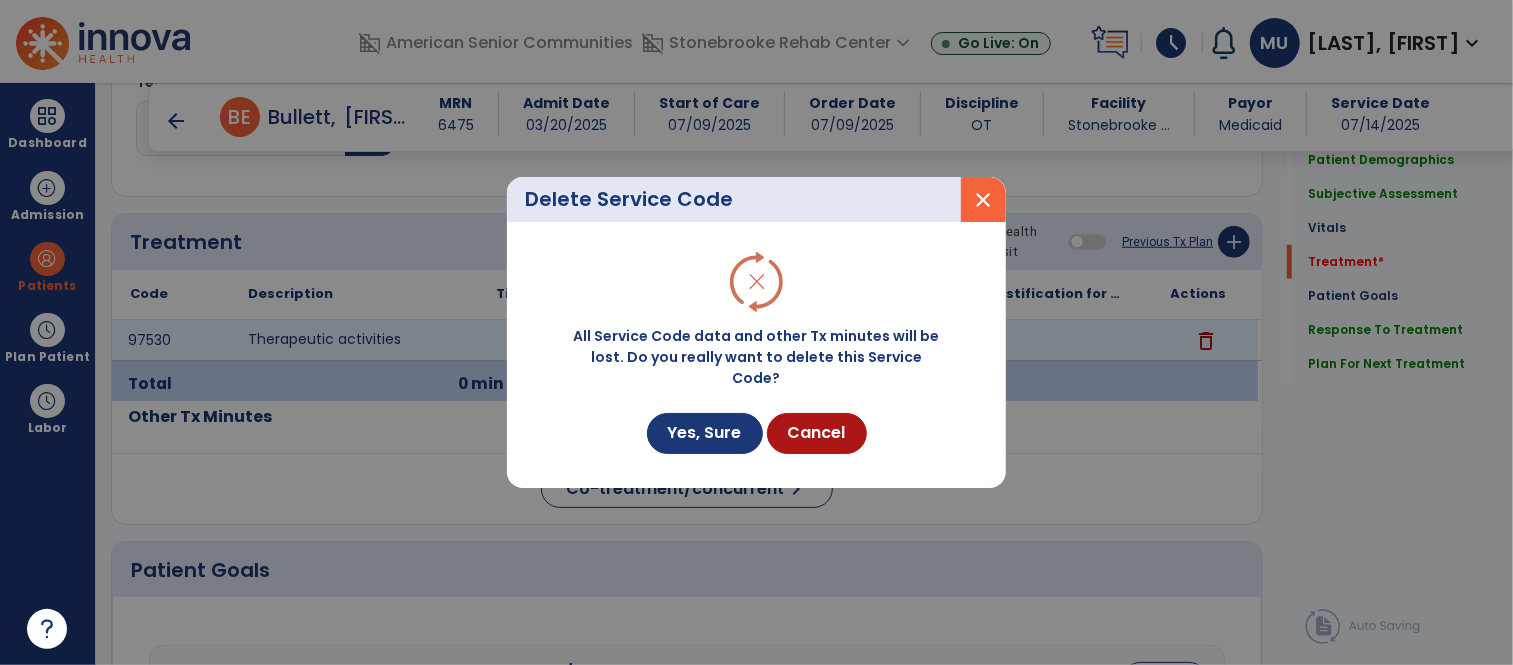 click on "All Service Code data and other Tx minutes will be lost.
Do you really want to delete this Service Code?" at bounding box center (757, 357) 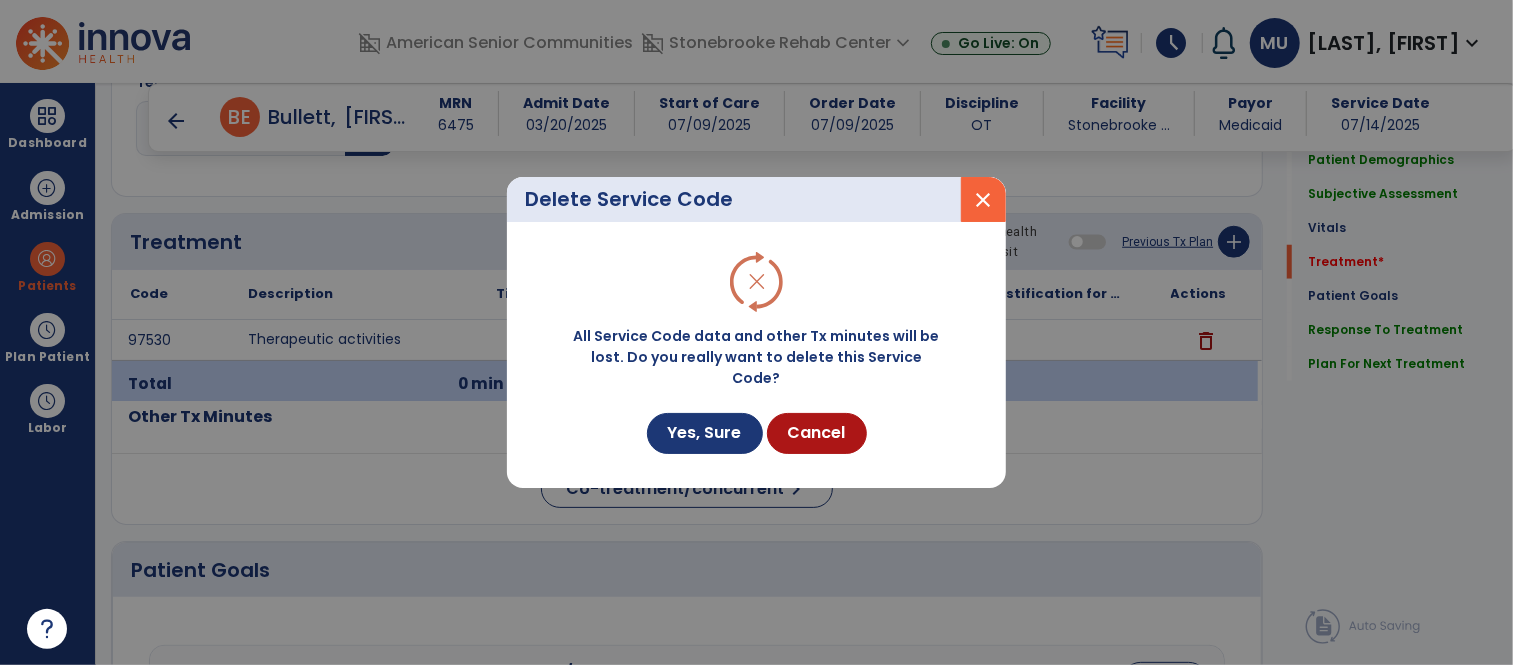 click on "All Service Code data and other Tx minutes will be lost.
Do you really want to delete this Service Code? Yes, Sure Cancel" at bounding box center [756, 355] 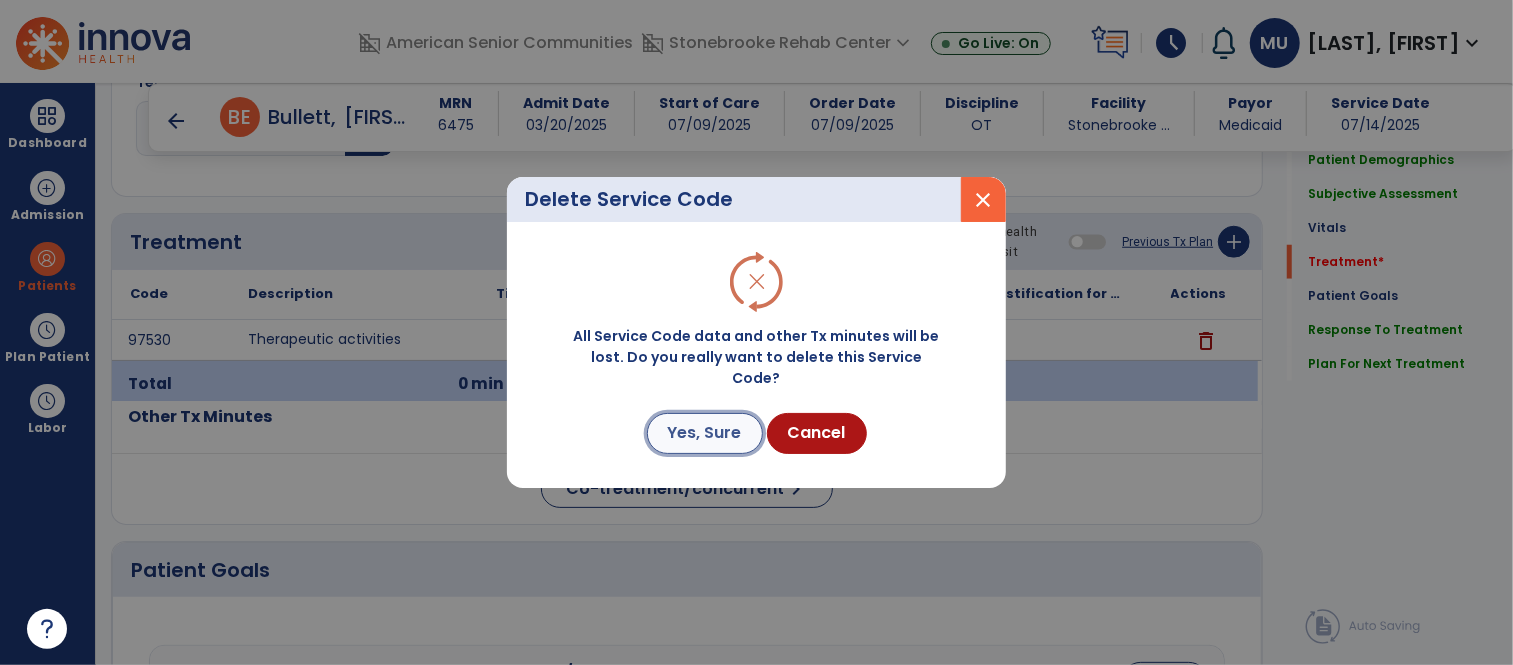 click on "Yes, Sure" at bounding box center (705, 433) 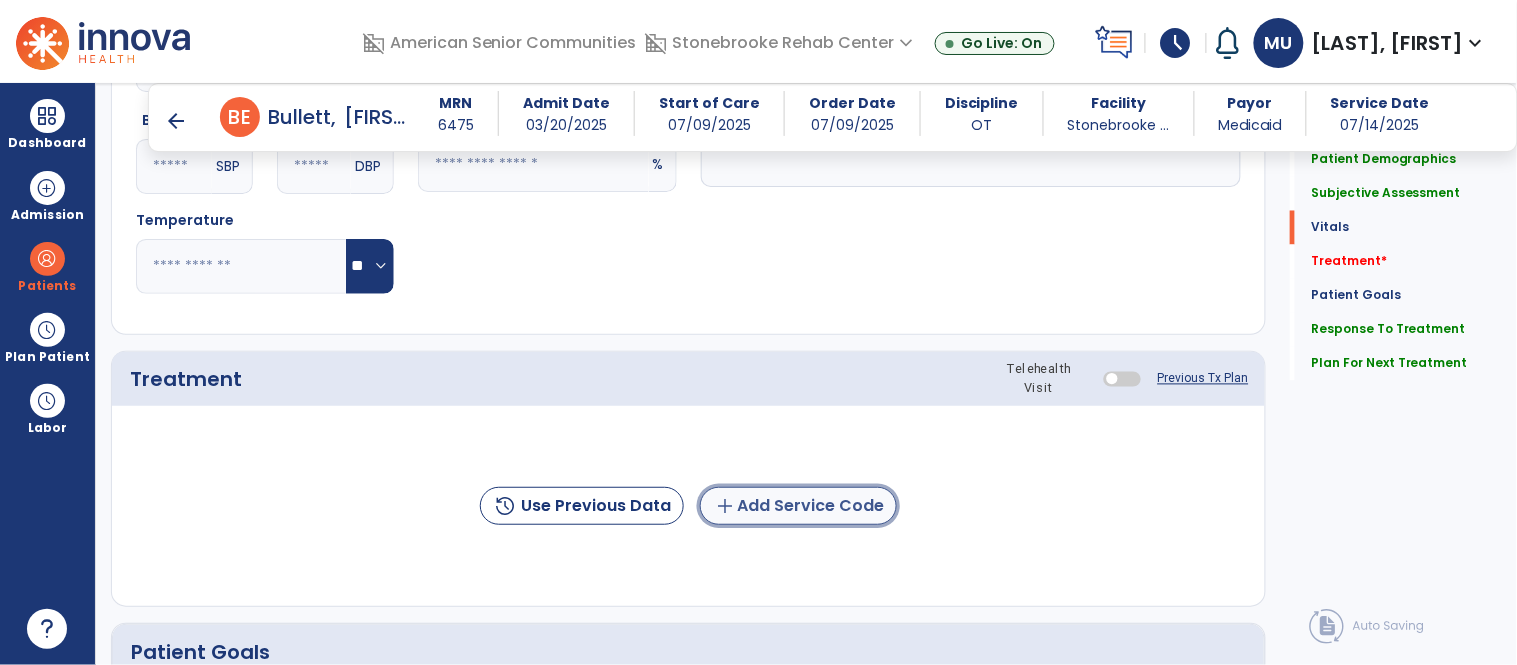 click on "add  Add Service Code" 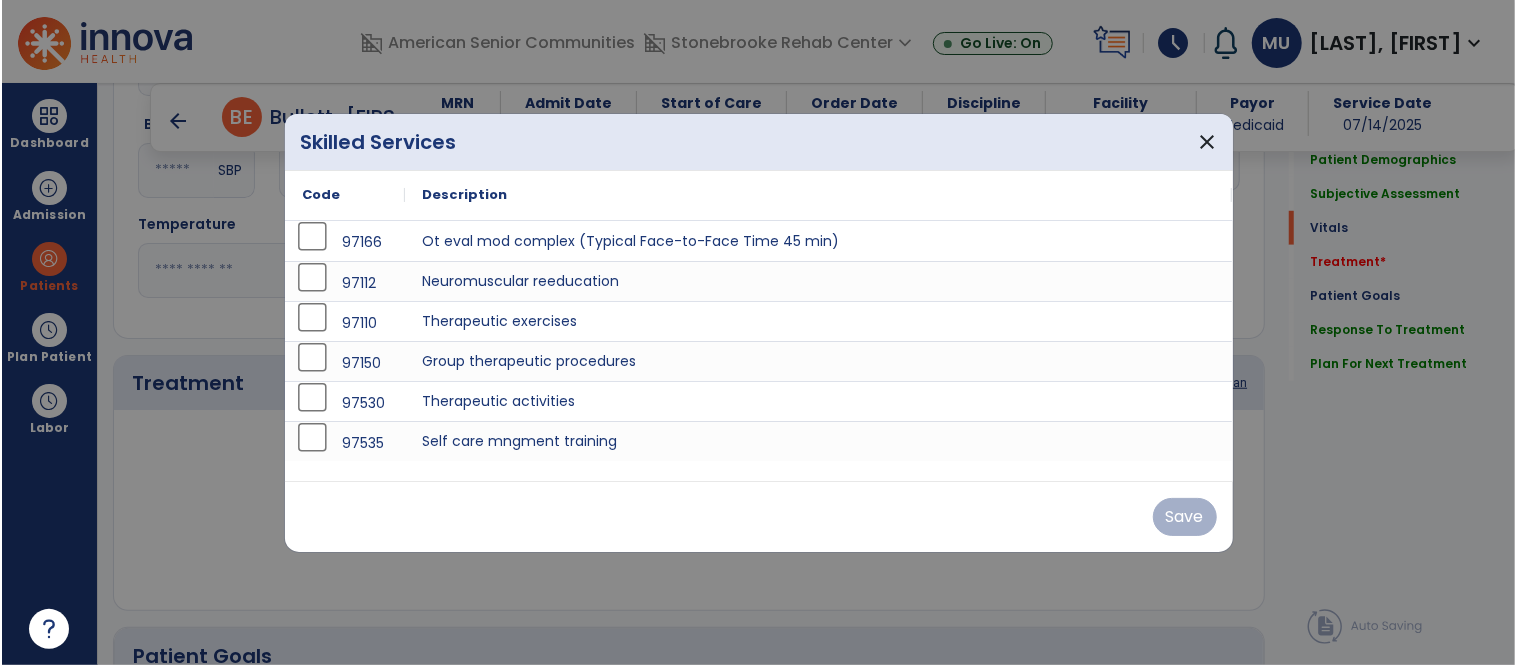 scroll, scrollTop: 898, scrollLeft: 0, axis: vertical 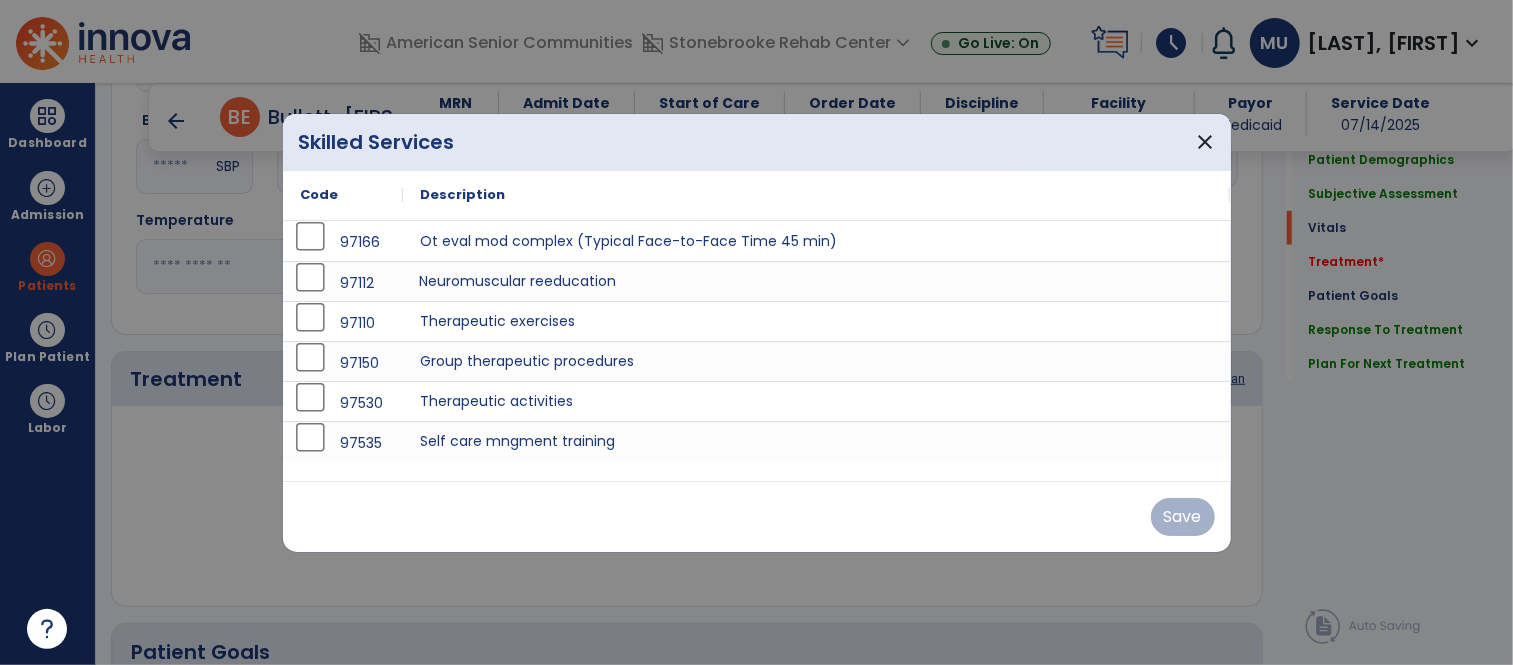 click on "Neuromuscular reeducation" at bounding box center [817, 281] 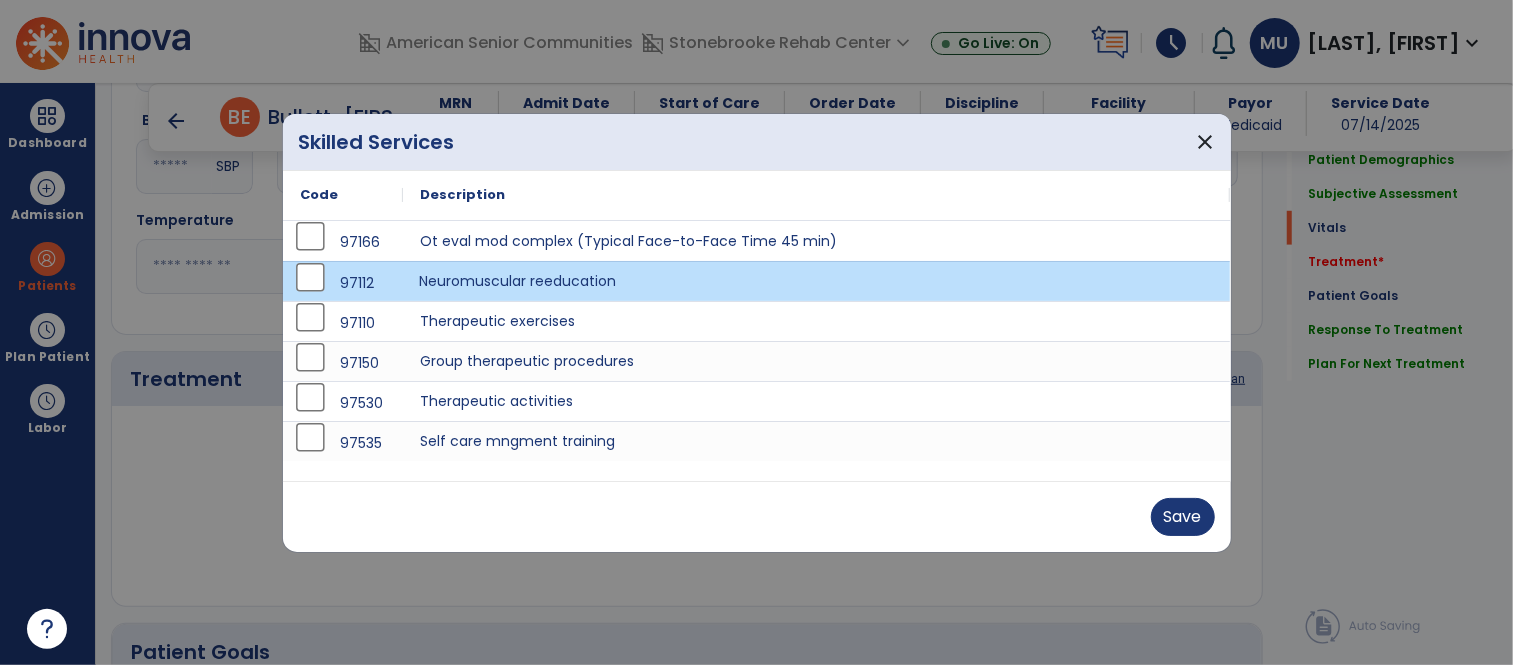 click on "Neuromuscular reeducation" at bounding box center [817, 281] 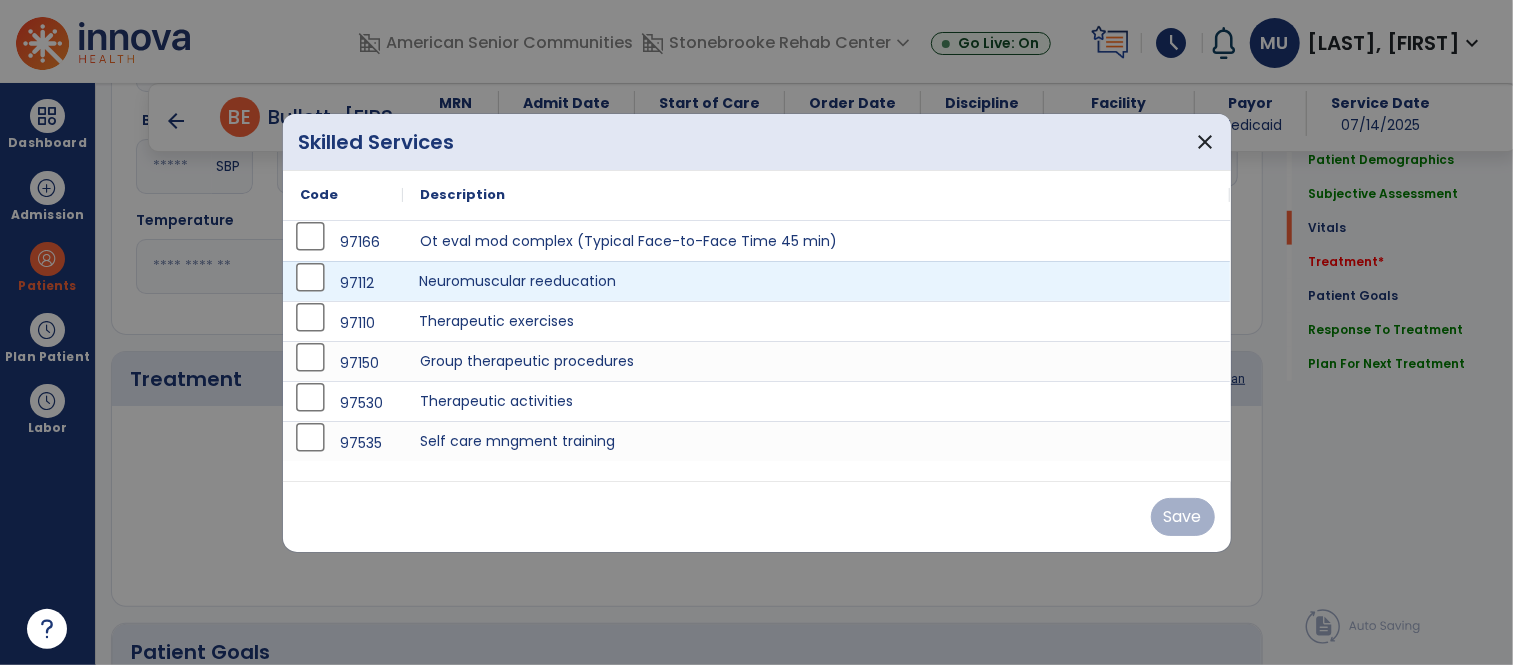 click on "Therapeutic exercises" at bounding box center (817, 321) 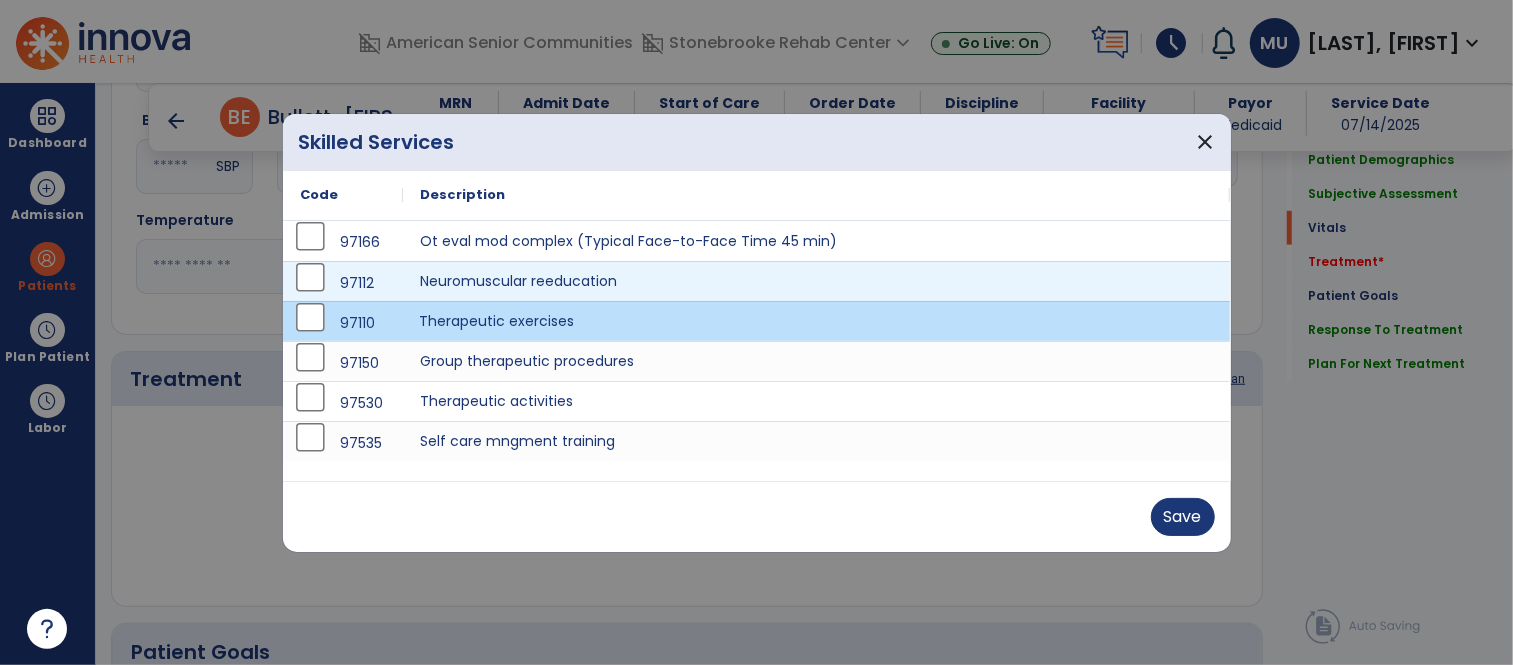 click on "Save" at bounding box center [757, 517] 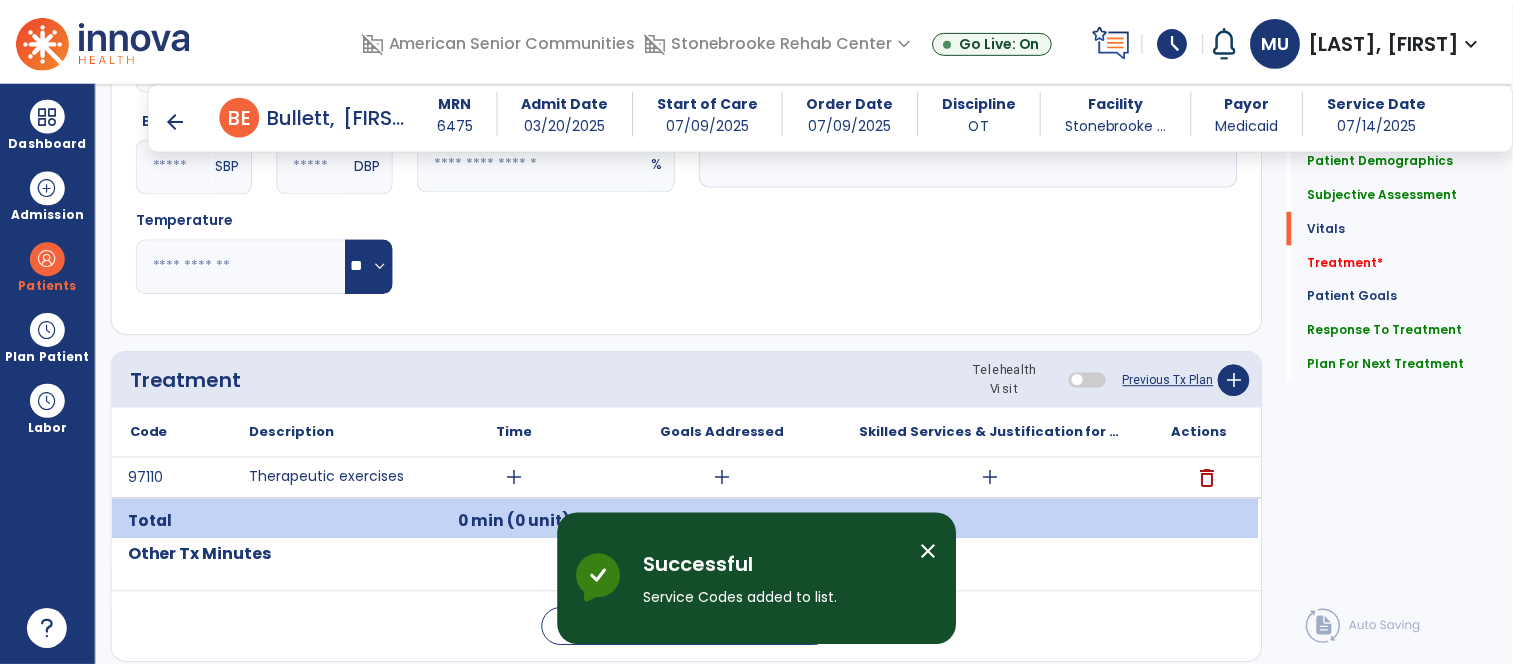 scroll, scrollTop: 1033, scrollLeft: 0, axis: vertical 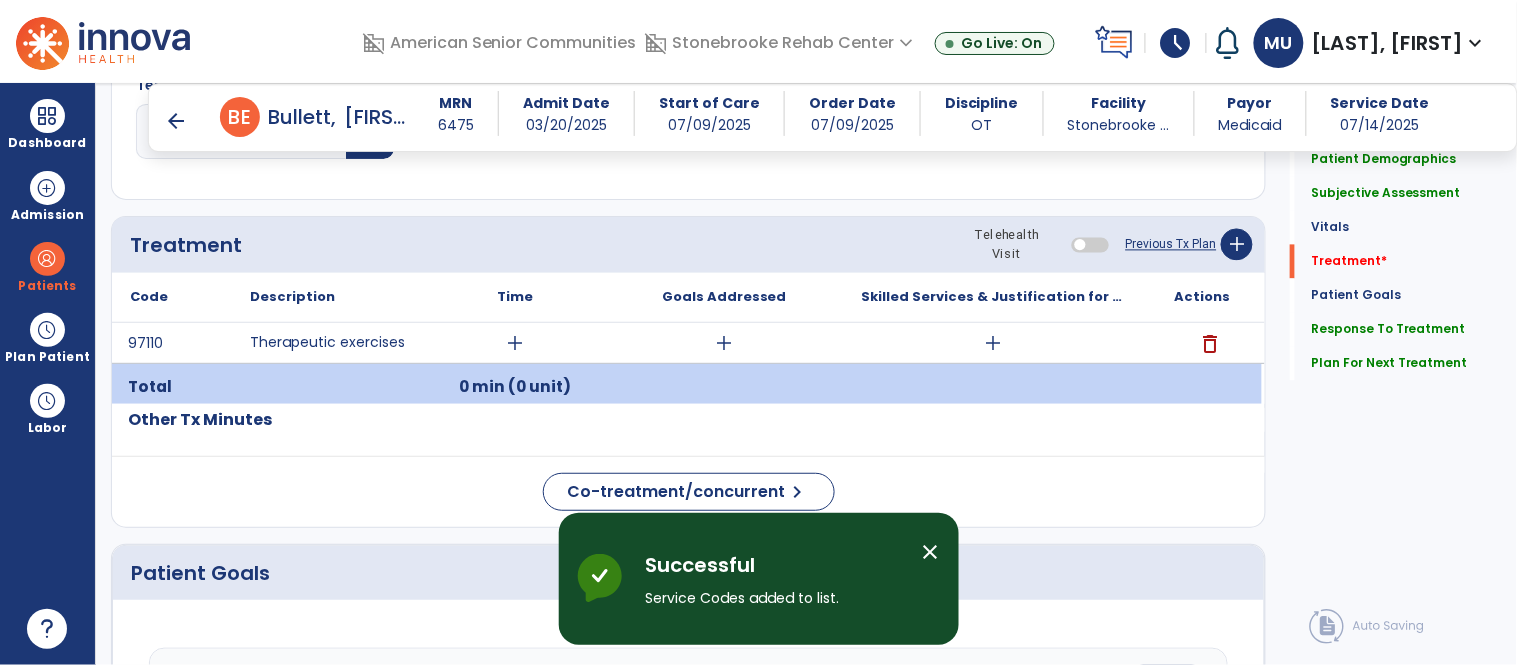 click on "add" at bounding box center [515, 343] 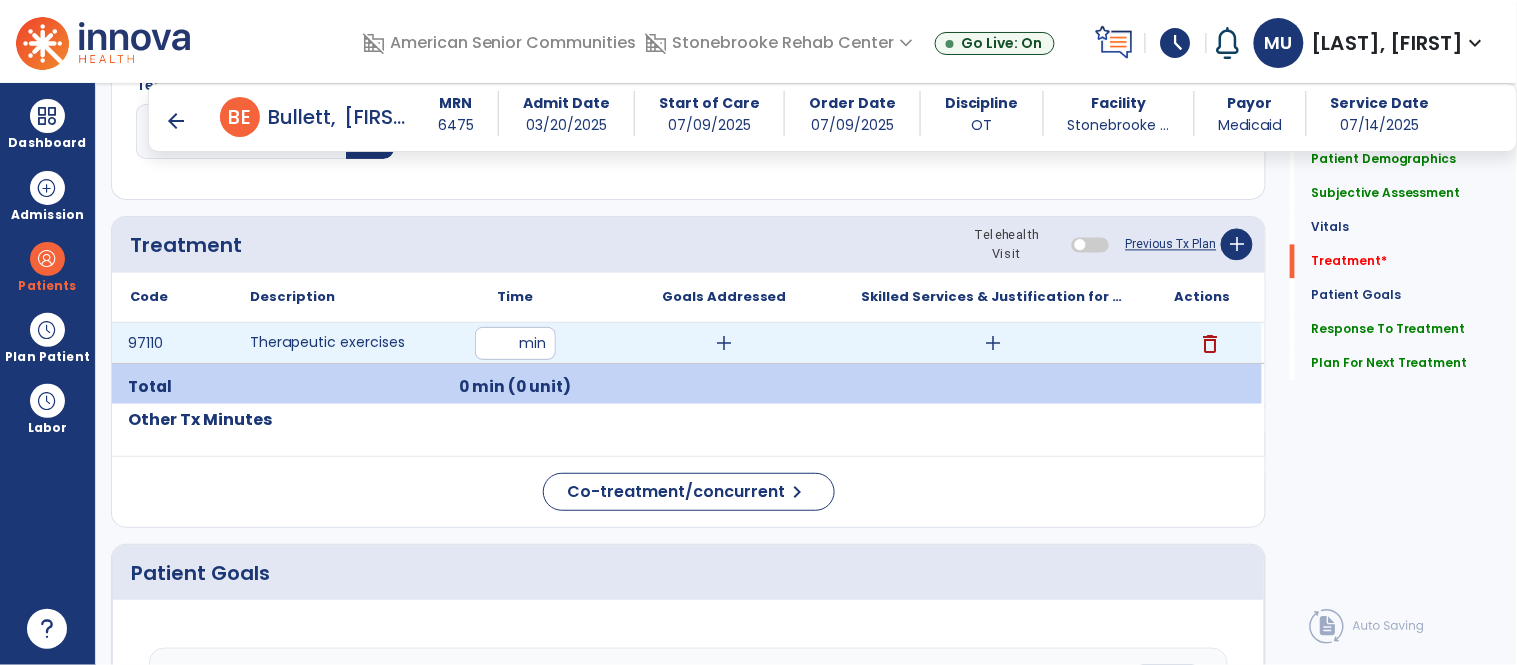 type on "**" 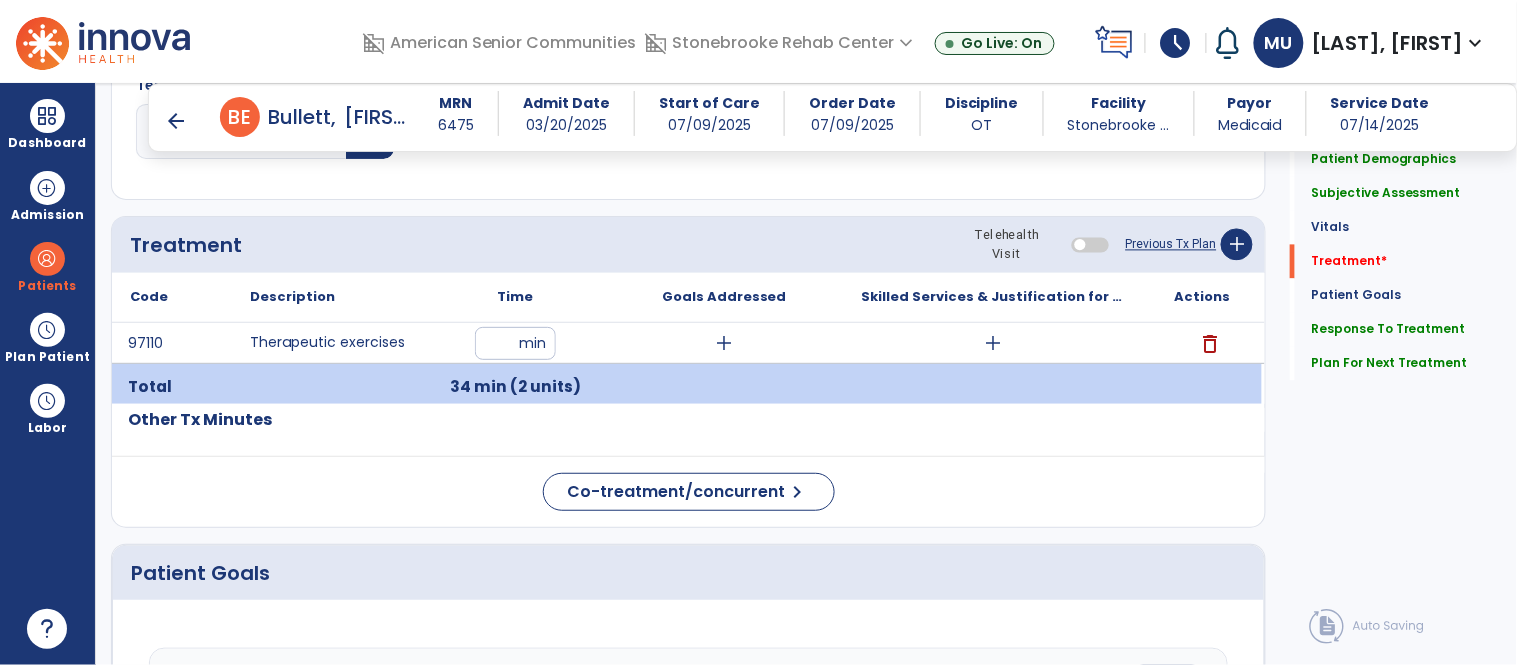 click on "add" at bounding box center (724, 343) 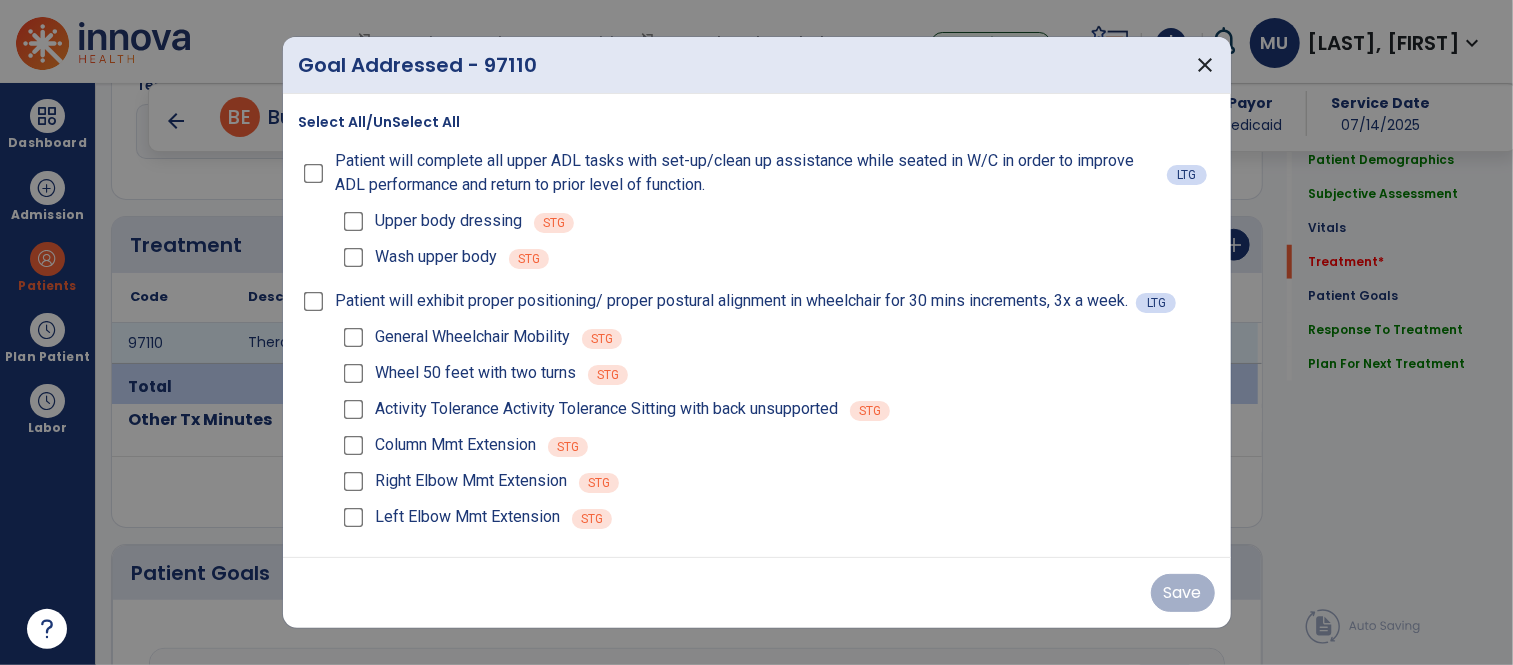 scroll, scrollTop: 1033, scrollLeft: 0, axis: vertical 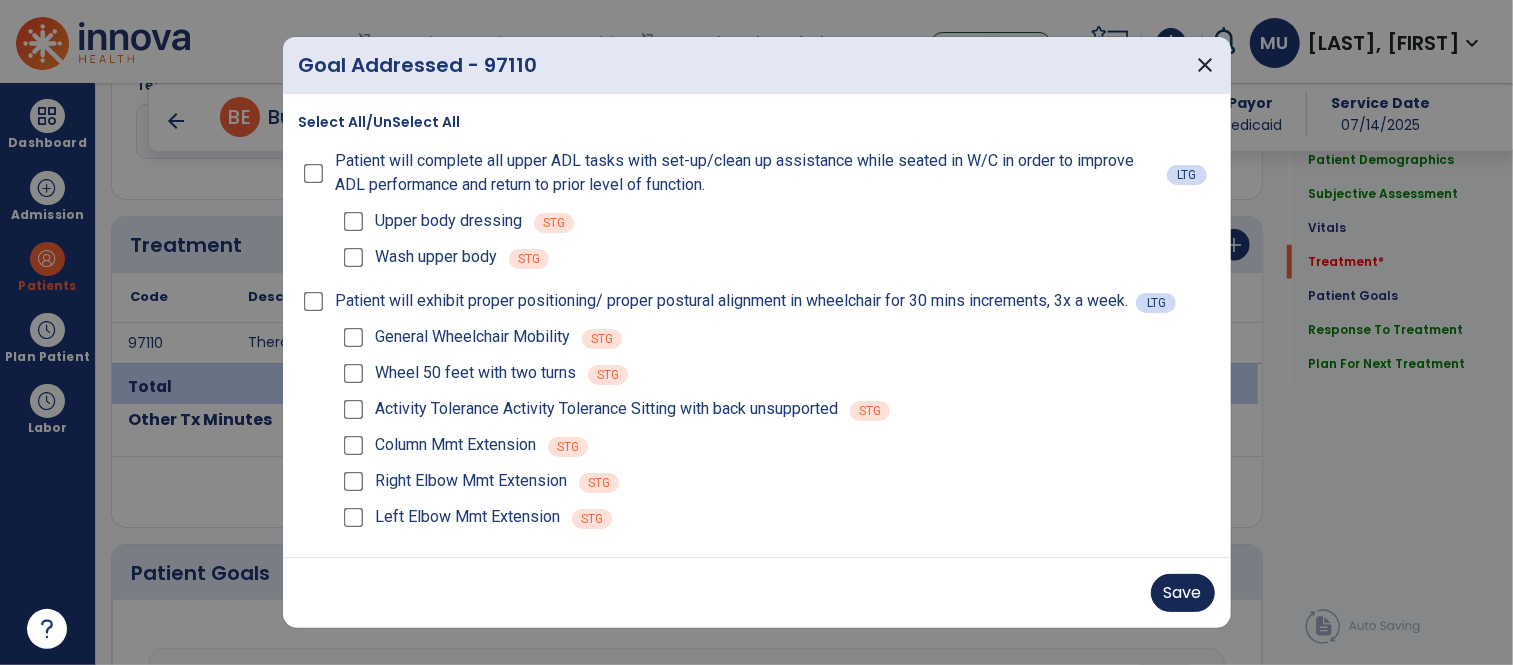 click on "Save" at bounding box center [1183, 593] 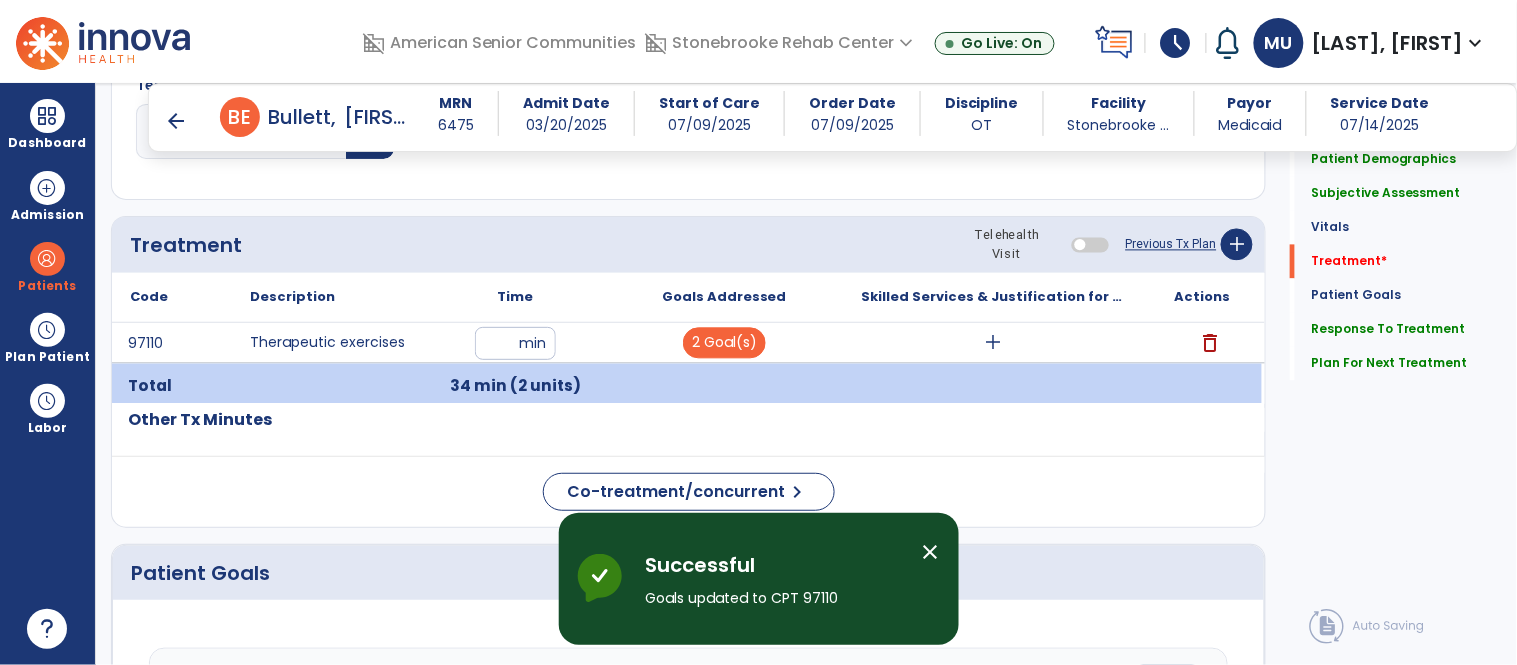 click on "add" at bounding box center (993, 343) 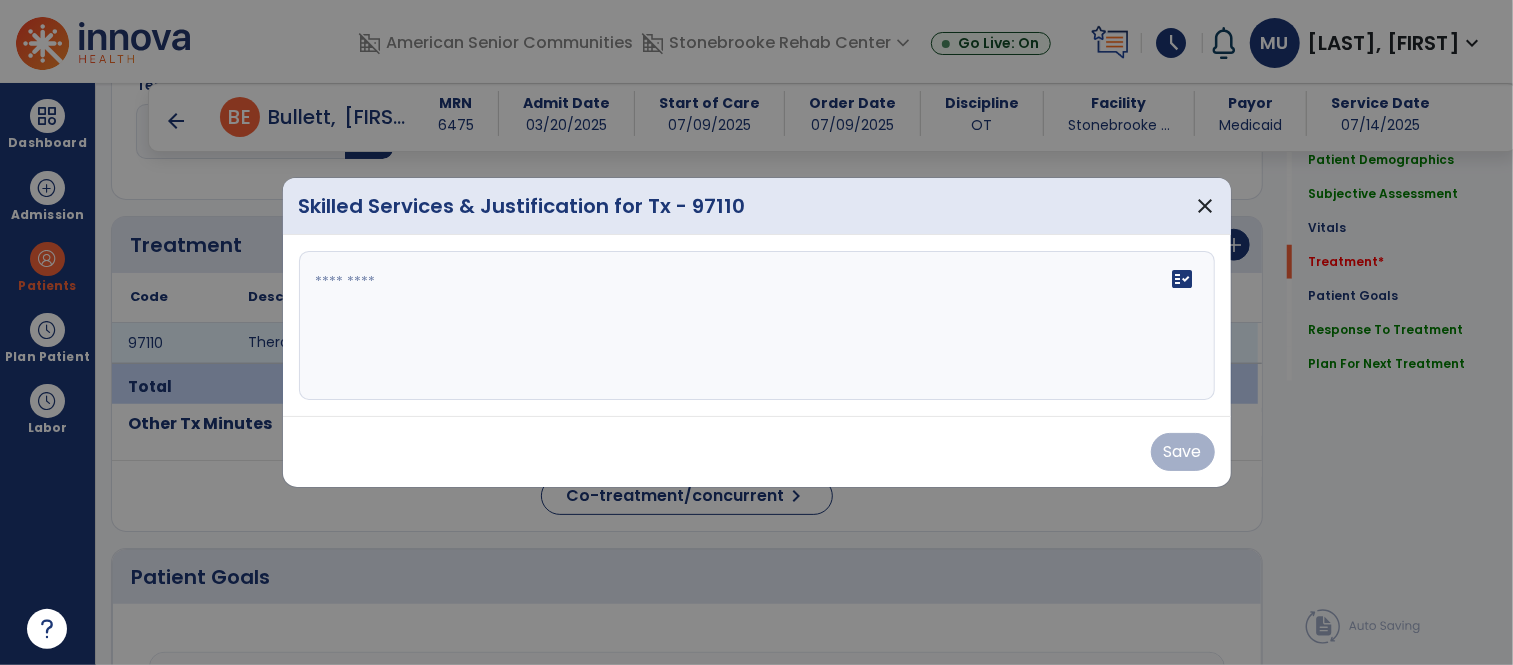 scroll, scrollTop: 1033, scrollLeft: 0, axis: vertical 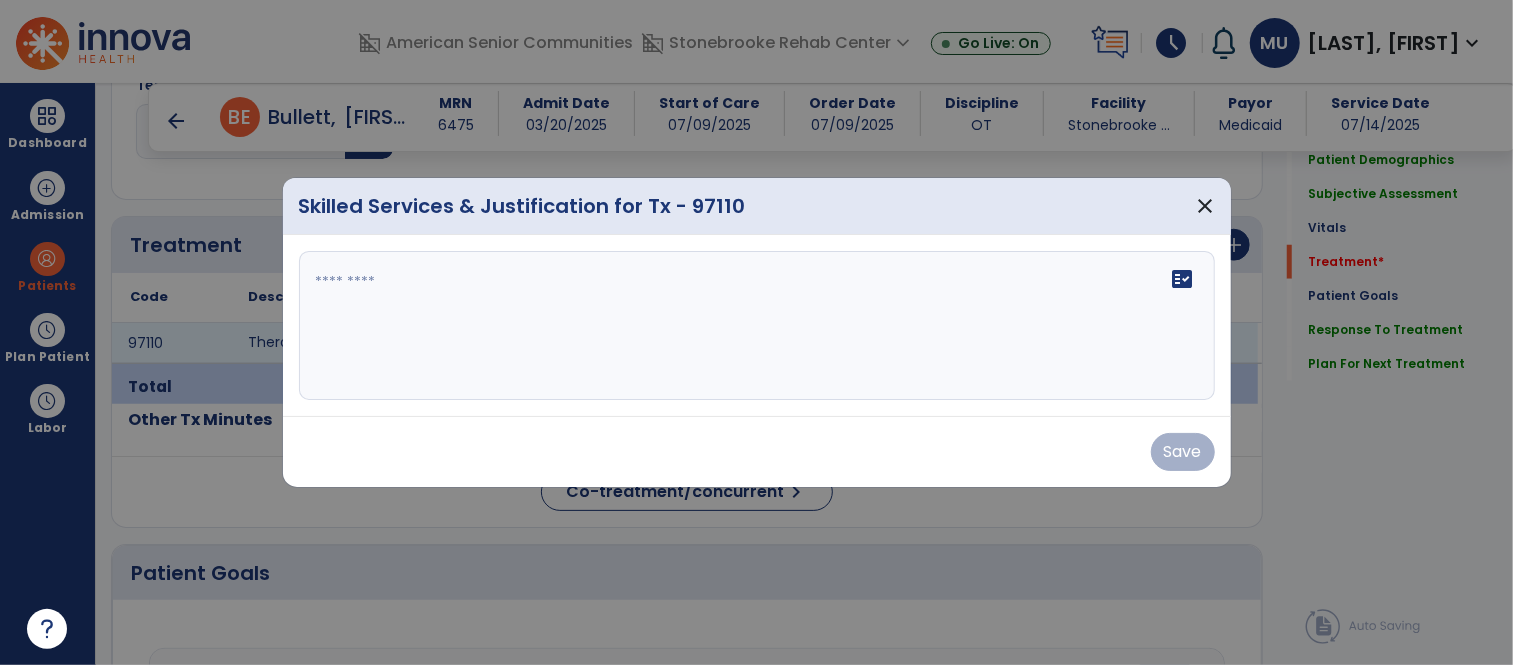click on "fact_check" at bounding box center (757, 326) 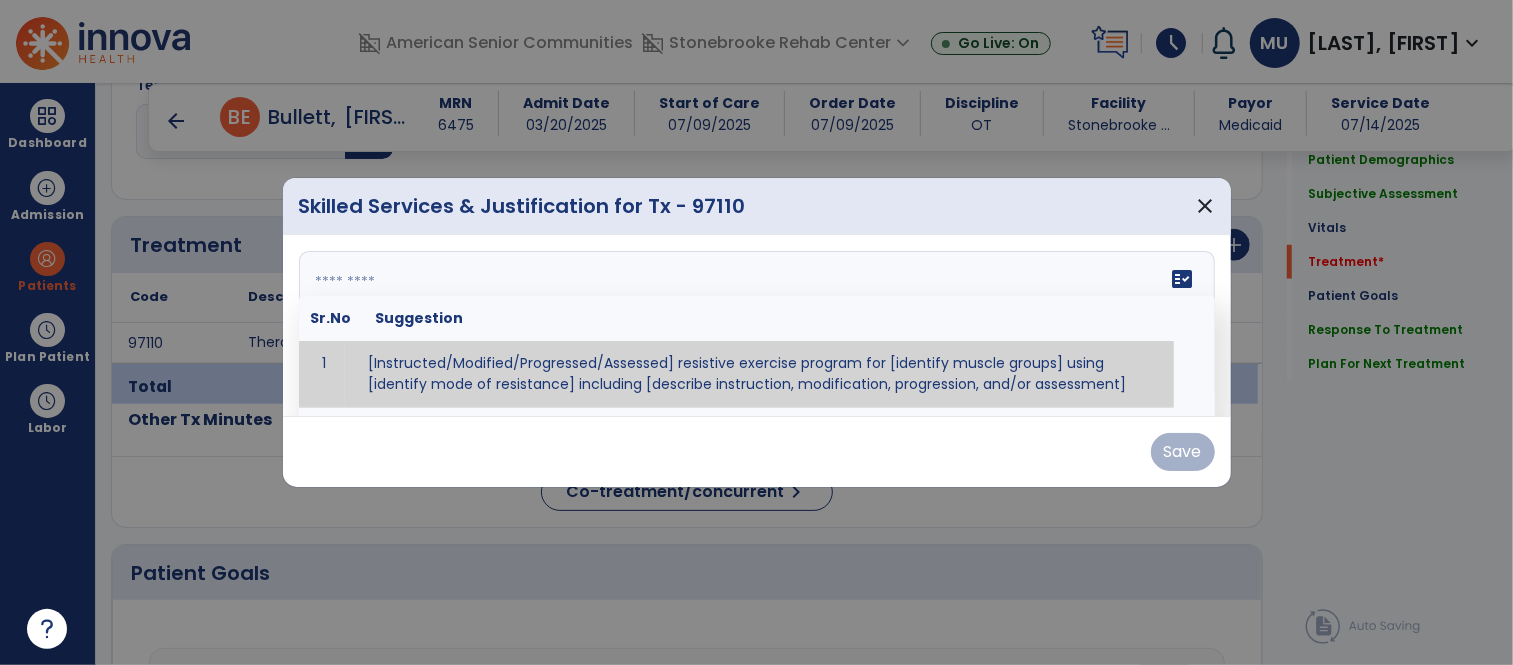 click at bounding box center [754, 326] 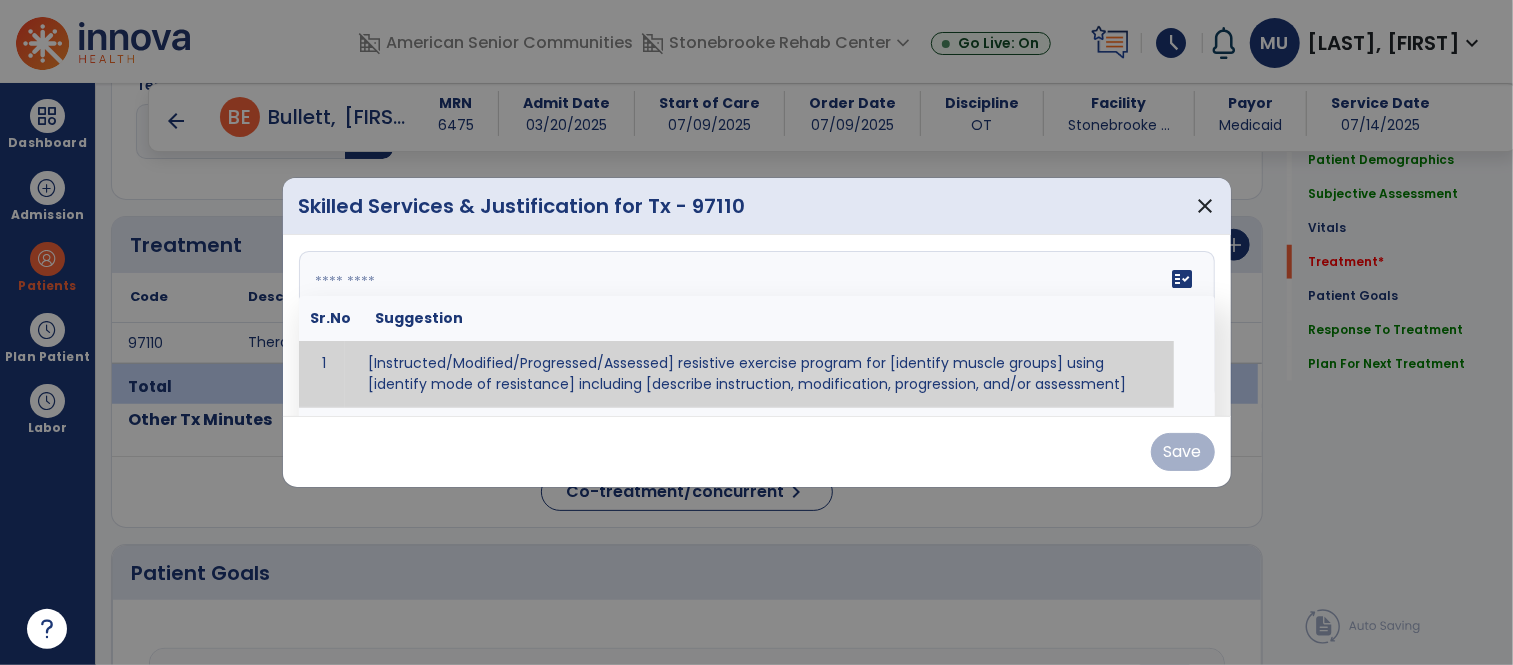 paste on "**********" 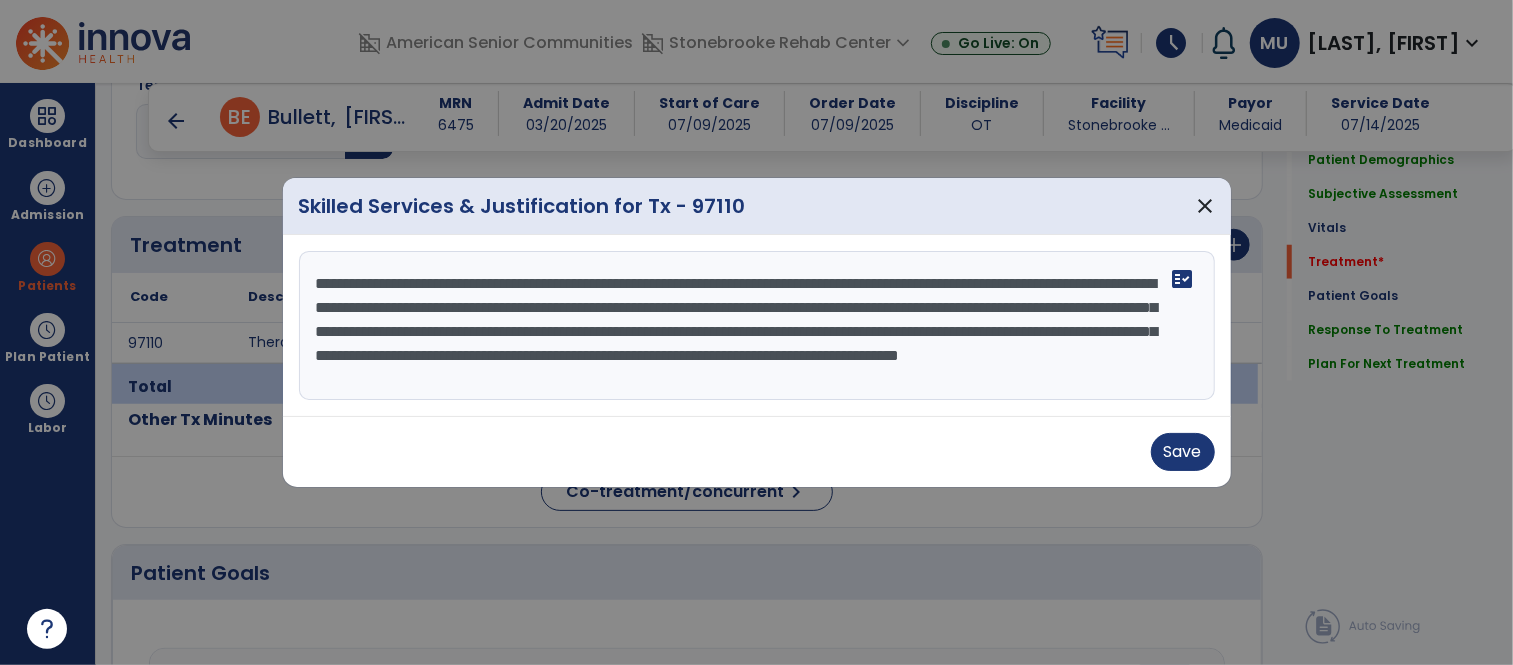 scroll, scrollTop: 14, scrollLeft: 0, axis: vertical 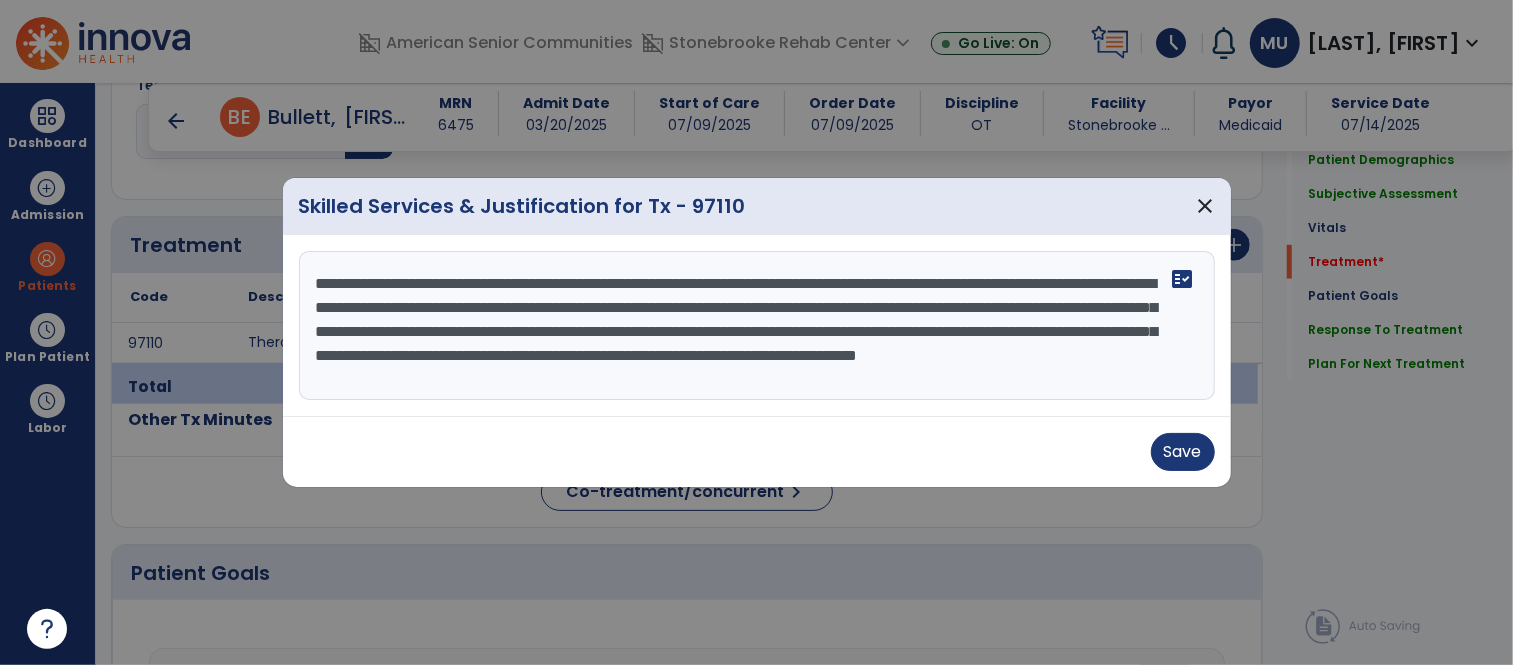 click on "**********" at bounding box center (757, 326) 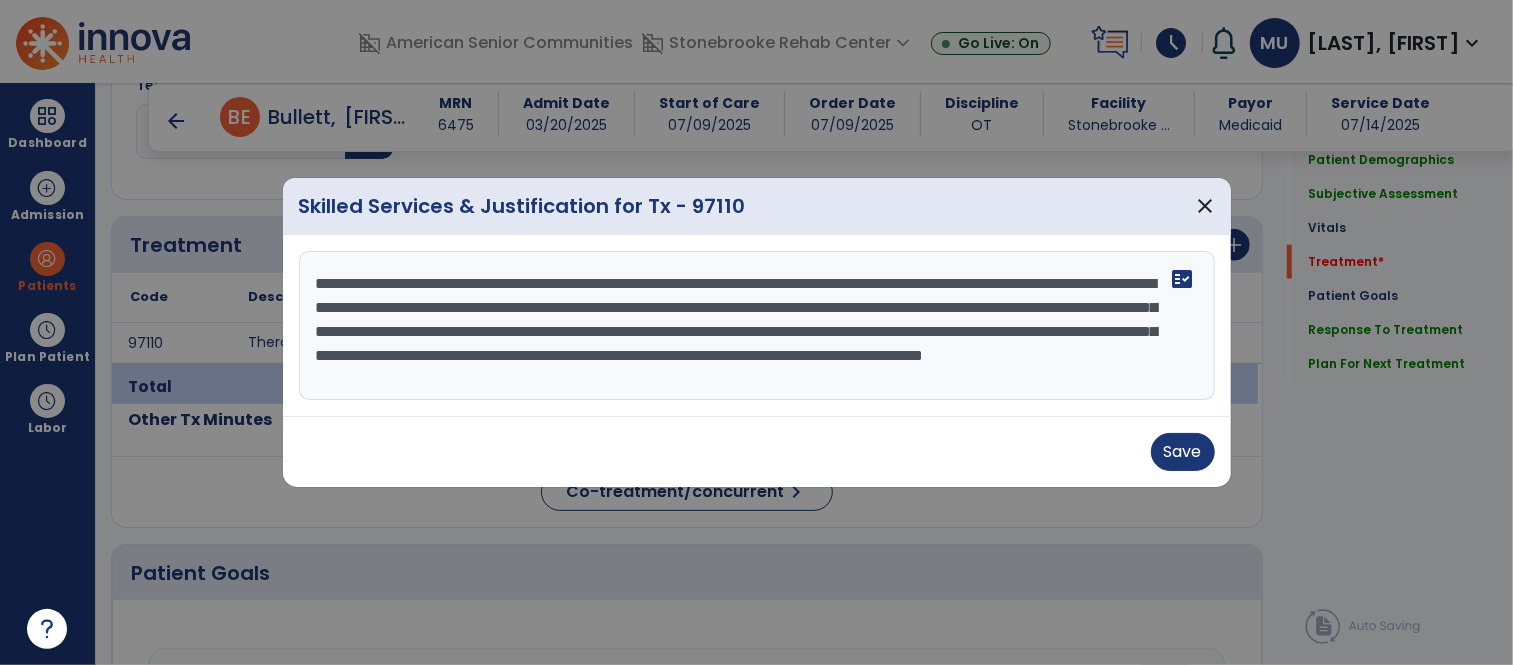 click on "**********" at bounding box center (757, 326) 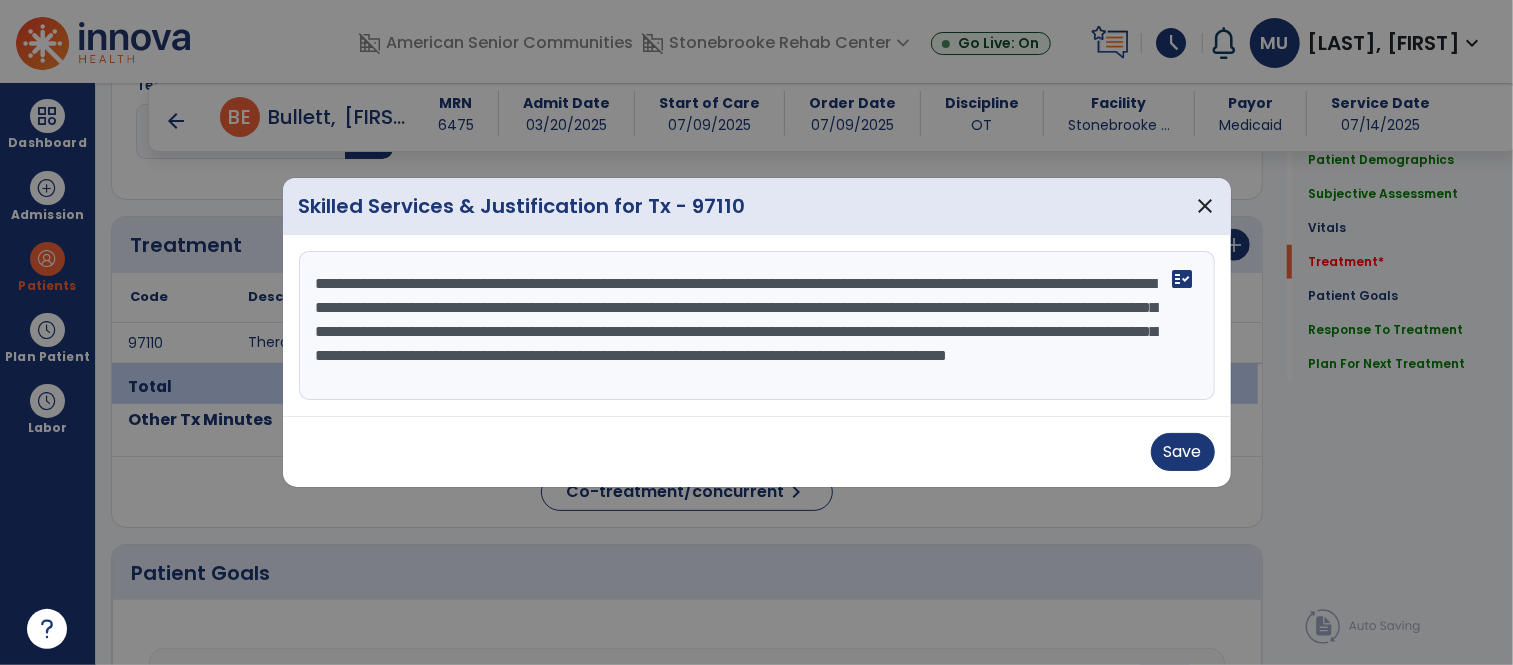 type on "**********" 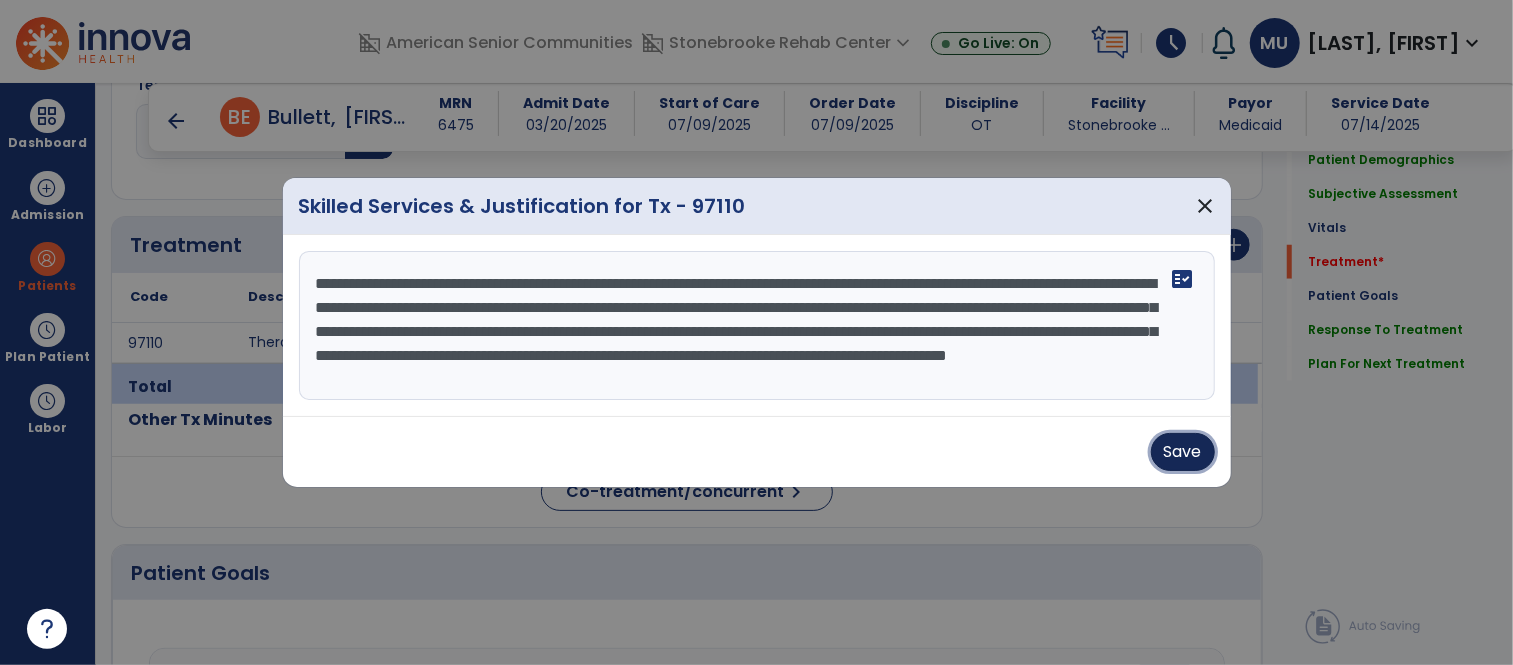 click on "Save" at bounding box center [1183, 452] 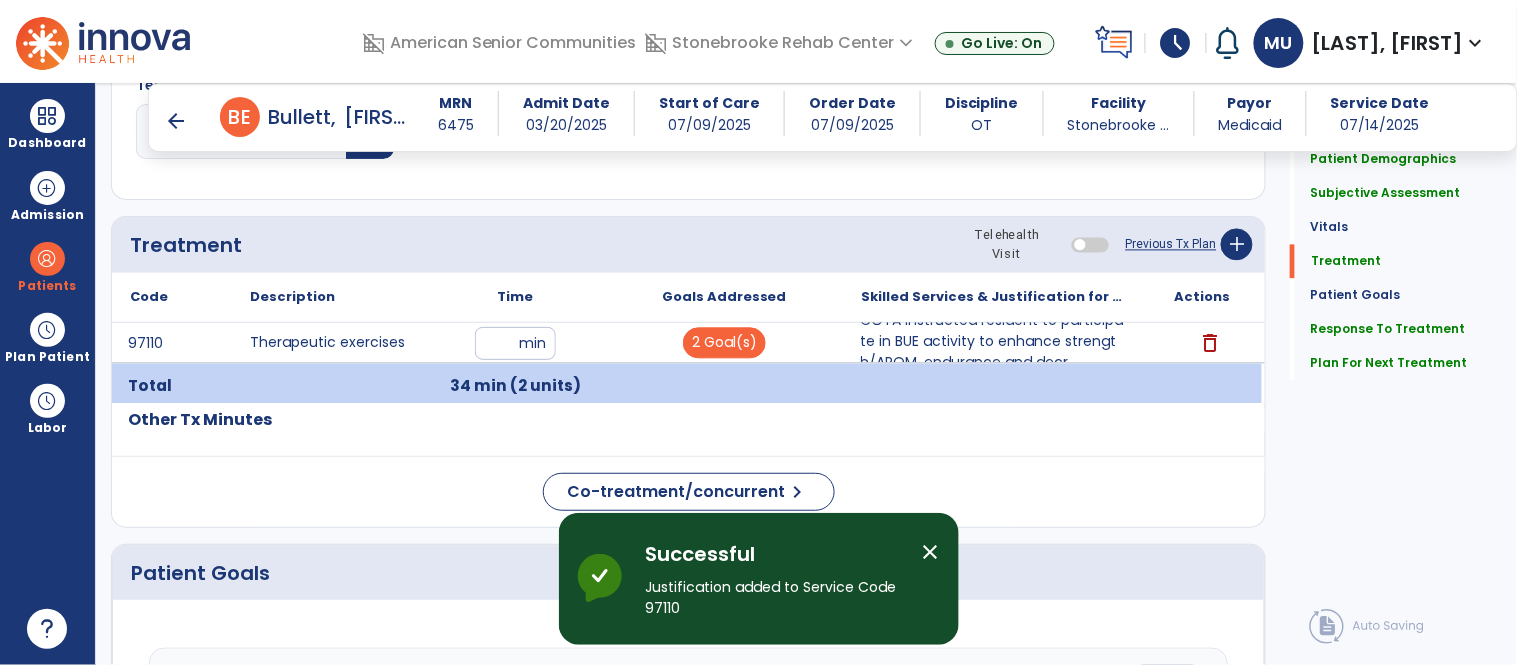 click on "Co-treatment/concurrent  chevron_right" 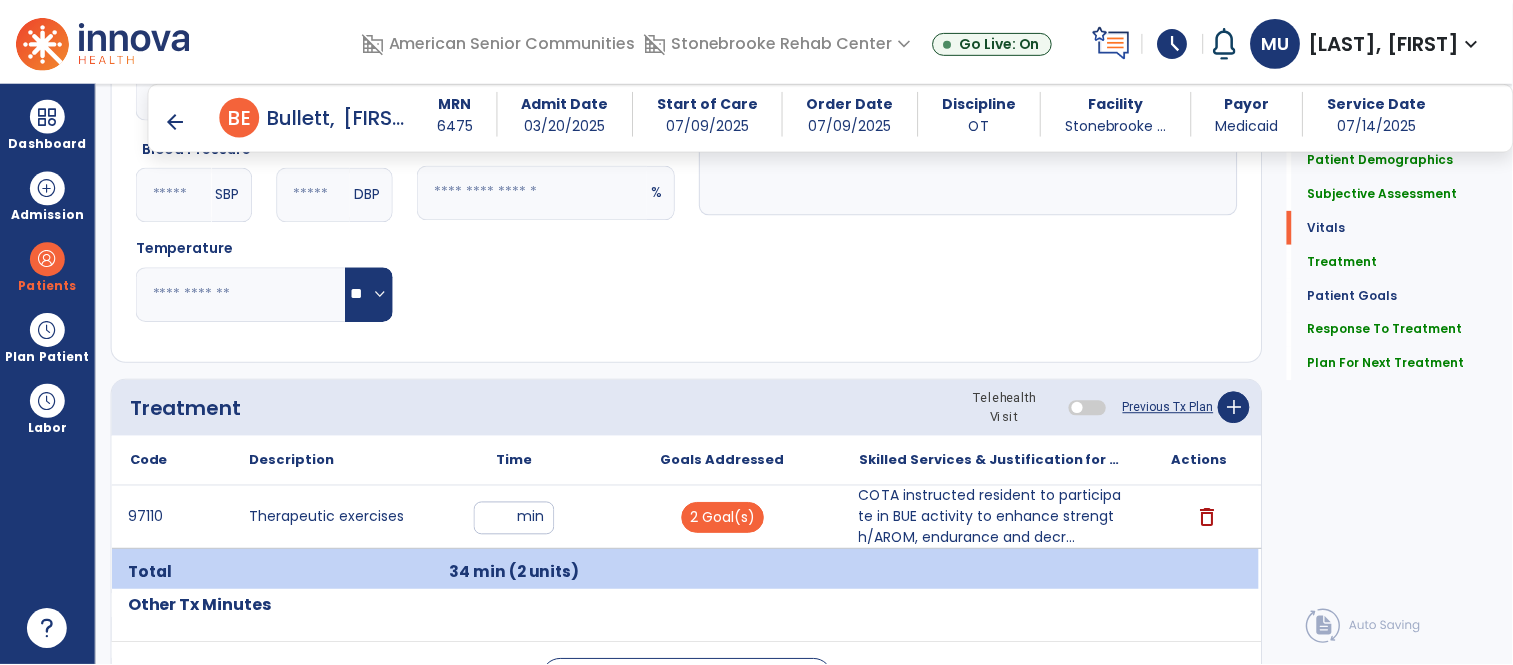 scroll, scrollTop: 845, scrollLeft: 0, axis: vertical 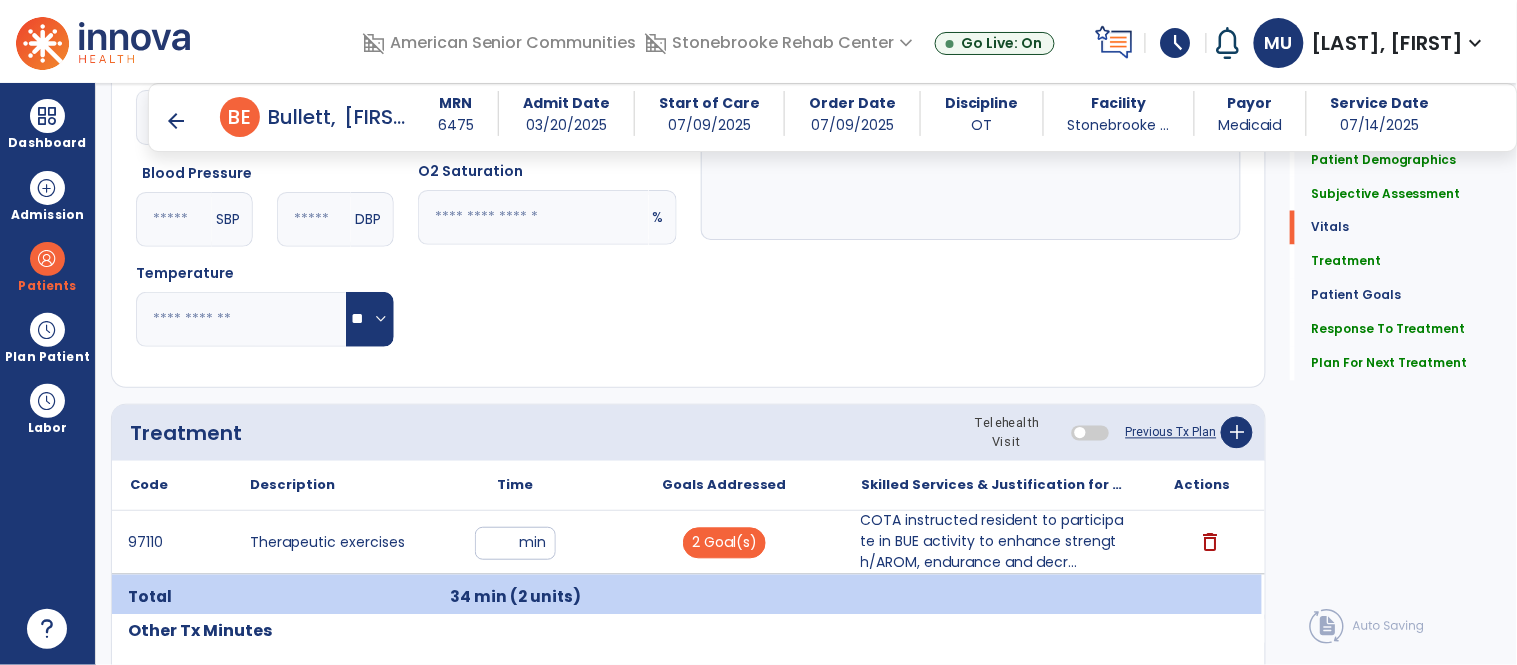 click on "COTA instructed resident to participate in BUE activity to enhance strength/AROM, endurance and decr..." at bounding box center [993, 542] 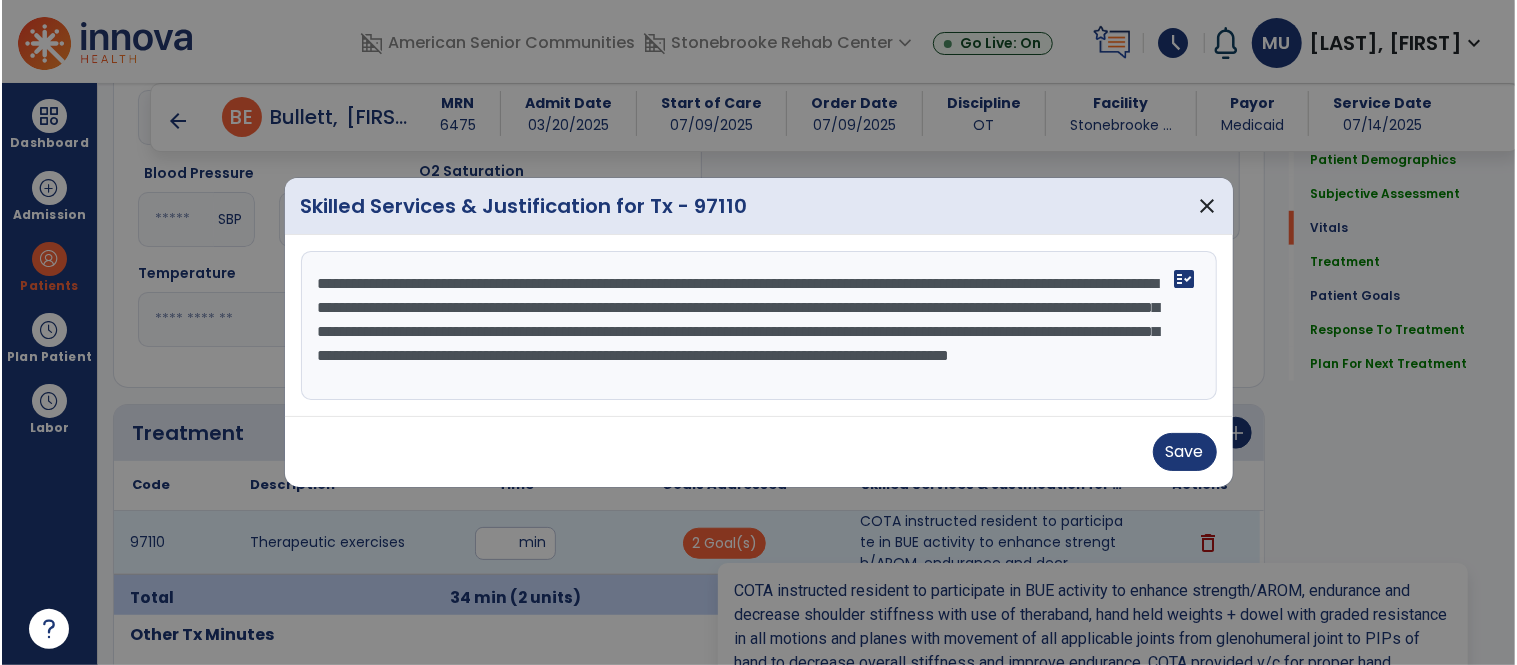 scroll, scrollTop: 845, scrollLeft: 0, axis: vertical 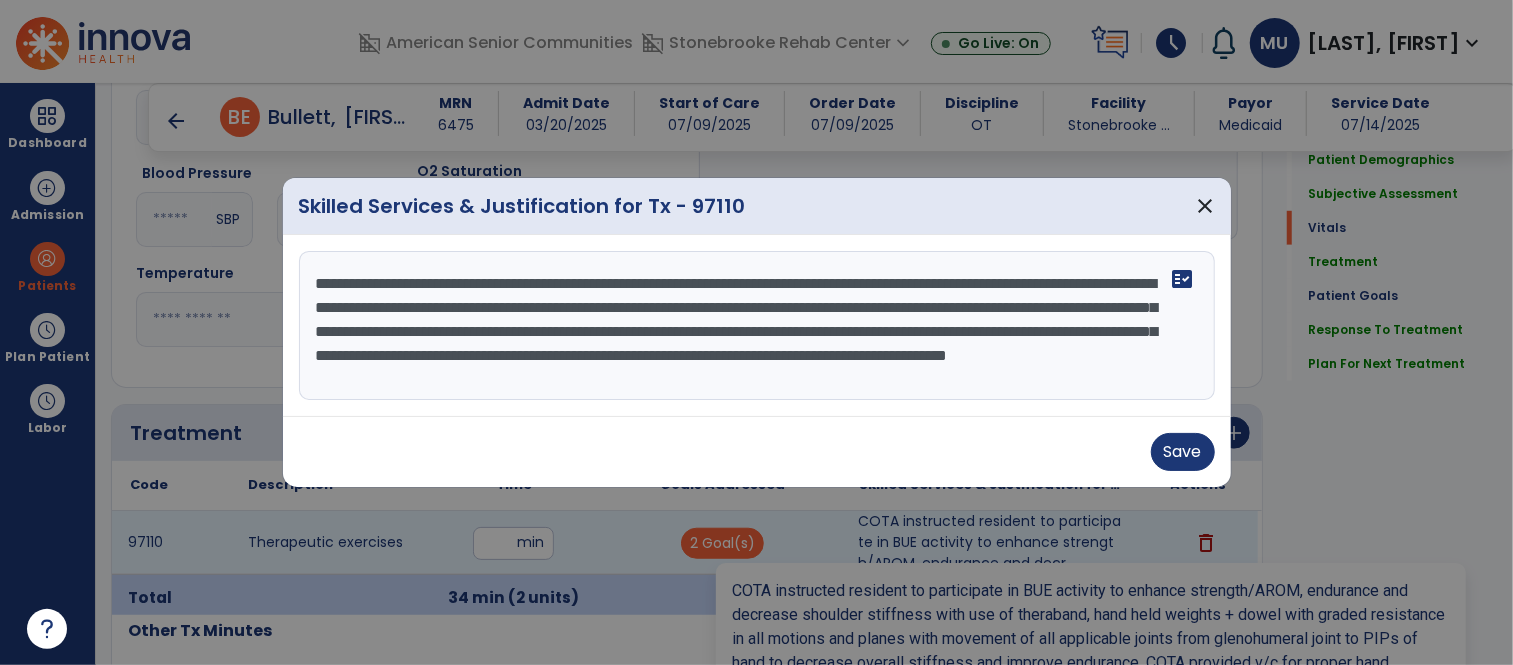 click on "Skilled Services & Justification for Tx - 97110   close" at bounding box center (757, 206) 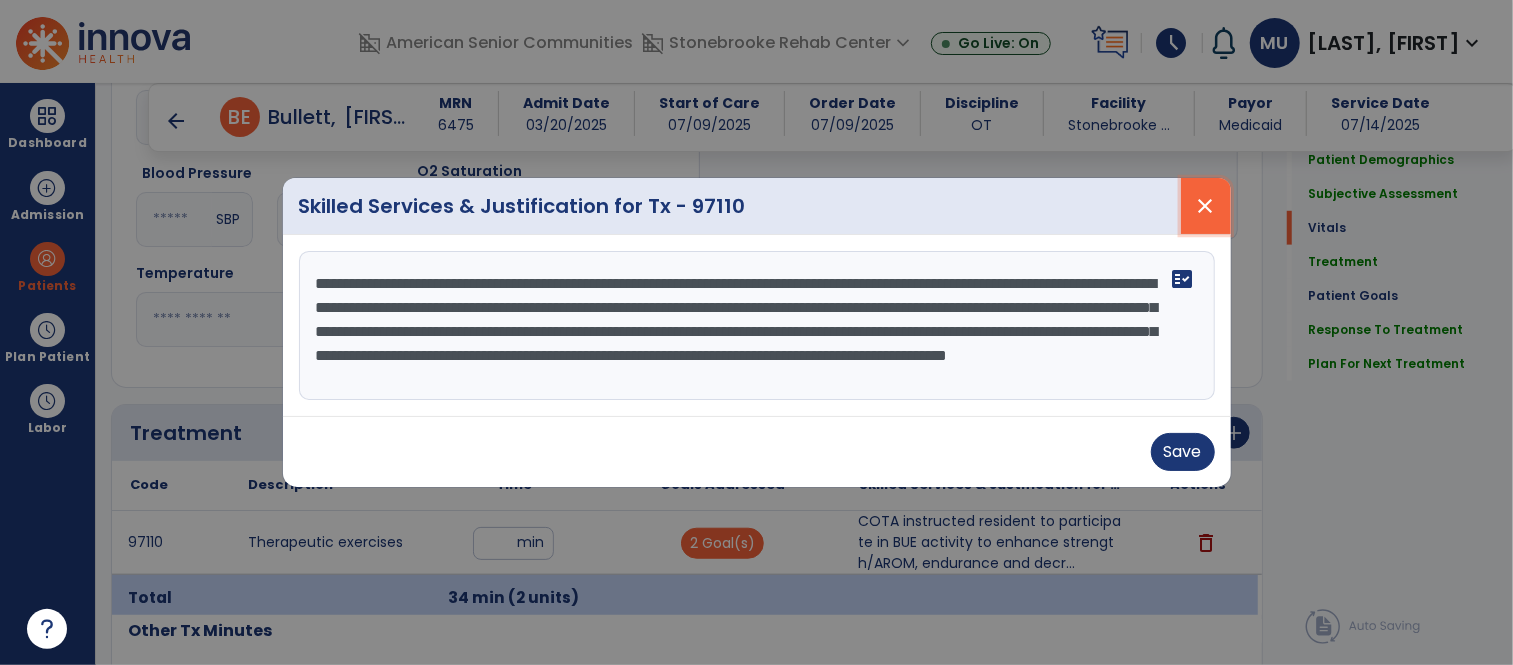 click on "close" at bounding box center [1206, 206] 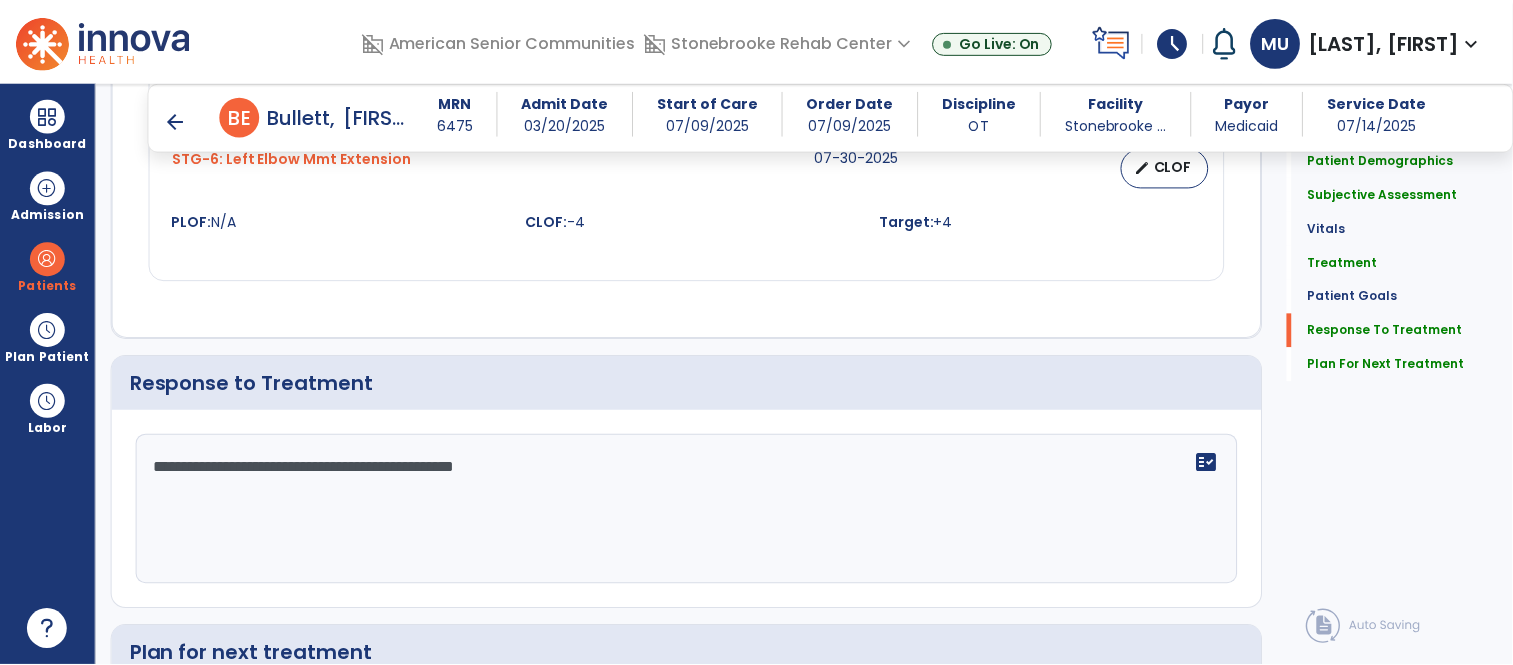 scroll, scrollTop: 3115, scrollLeft: 0, axis: vertical 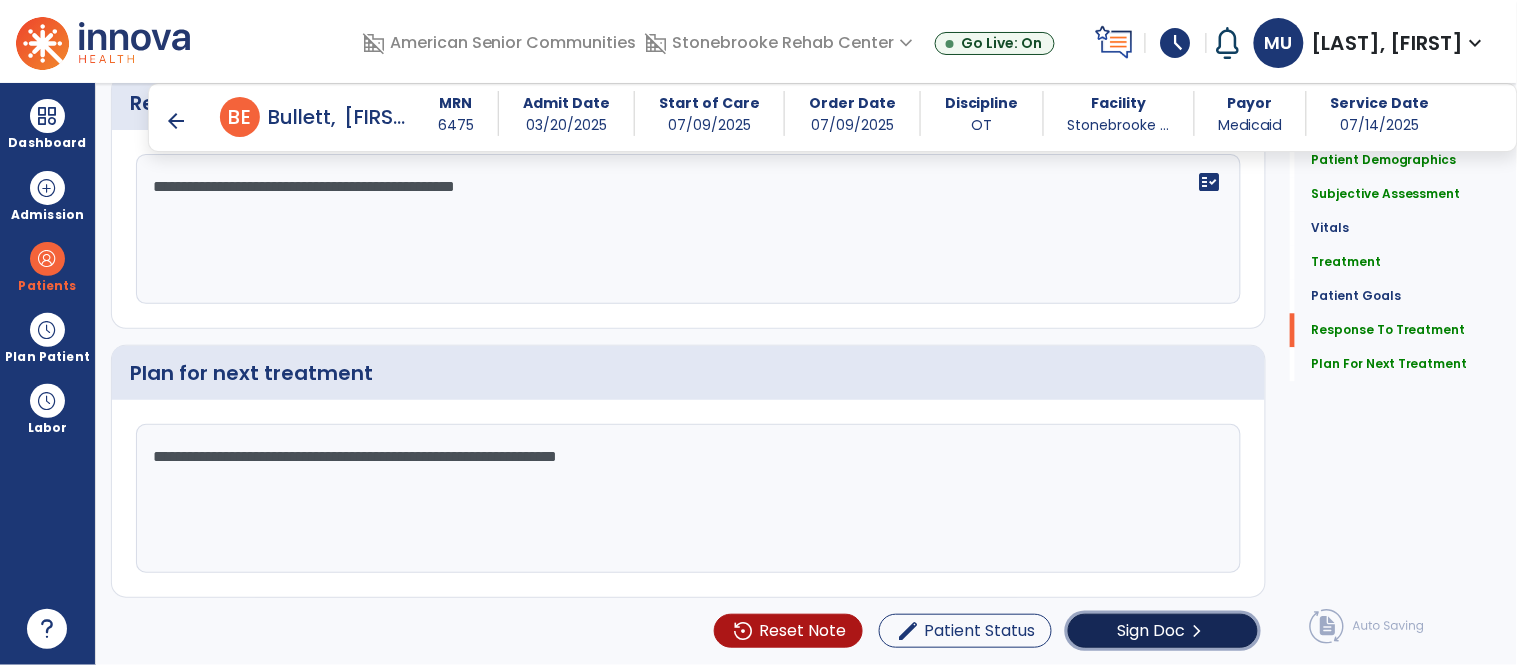 click on "Sign Doc  chevron_right" 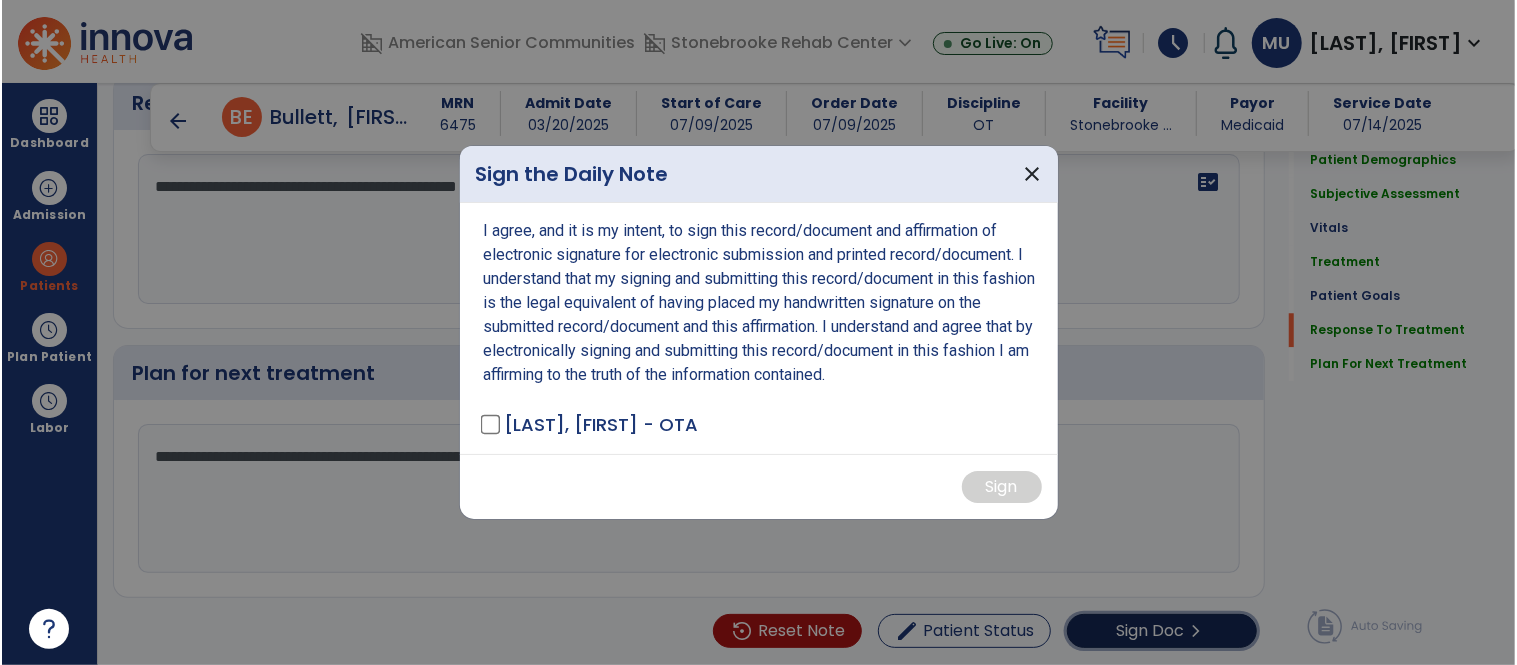 scroll, scrollTop: 3115, scrollLeft: 0, axis: vertical 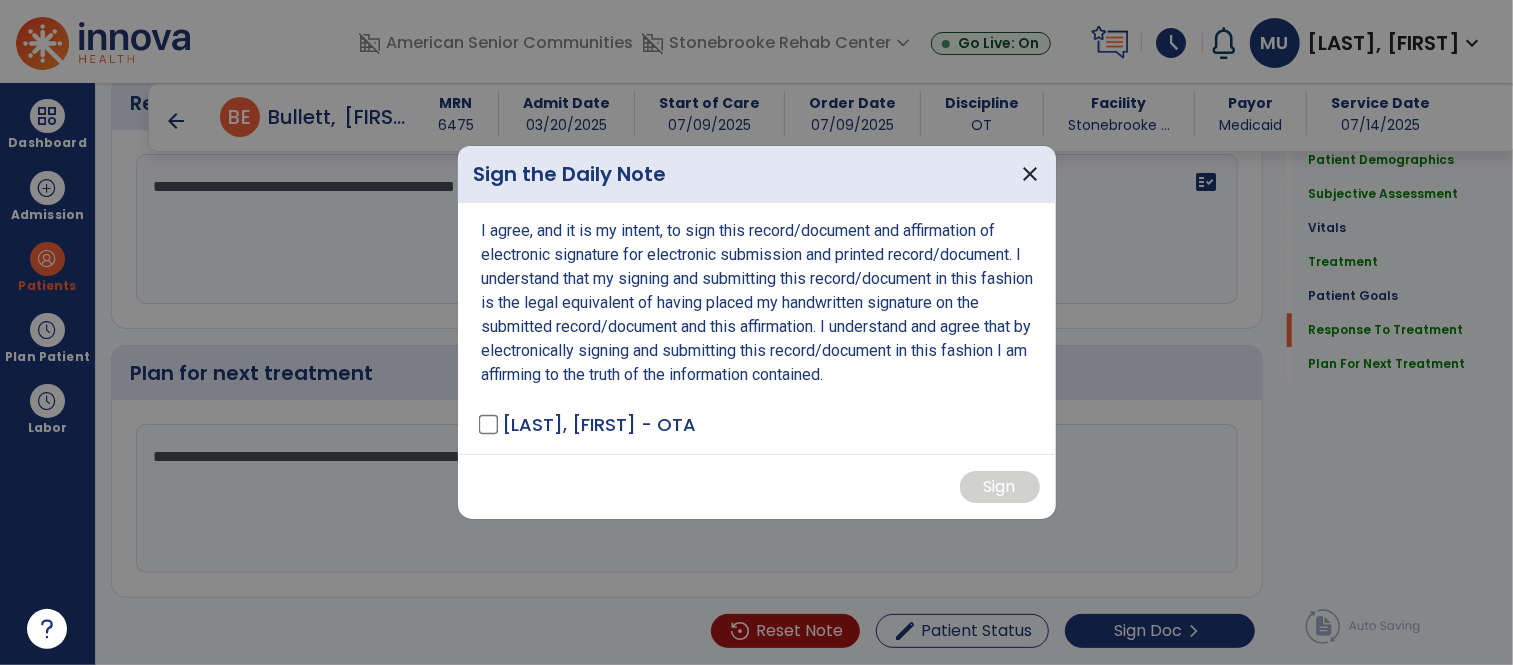 click on "Sign" at bounding box center [757, 486] 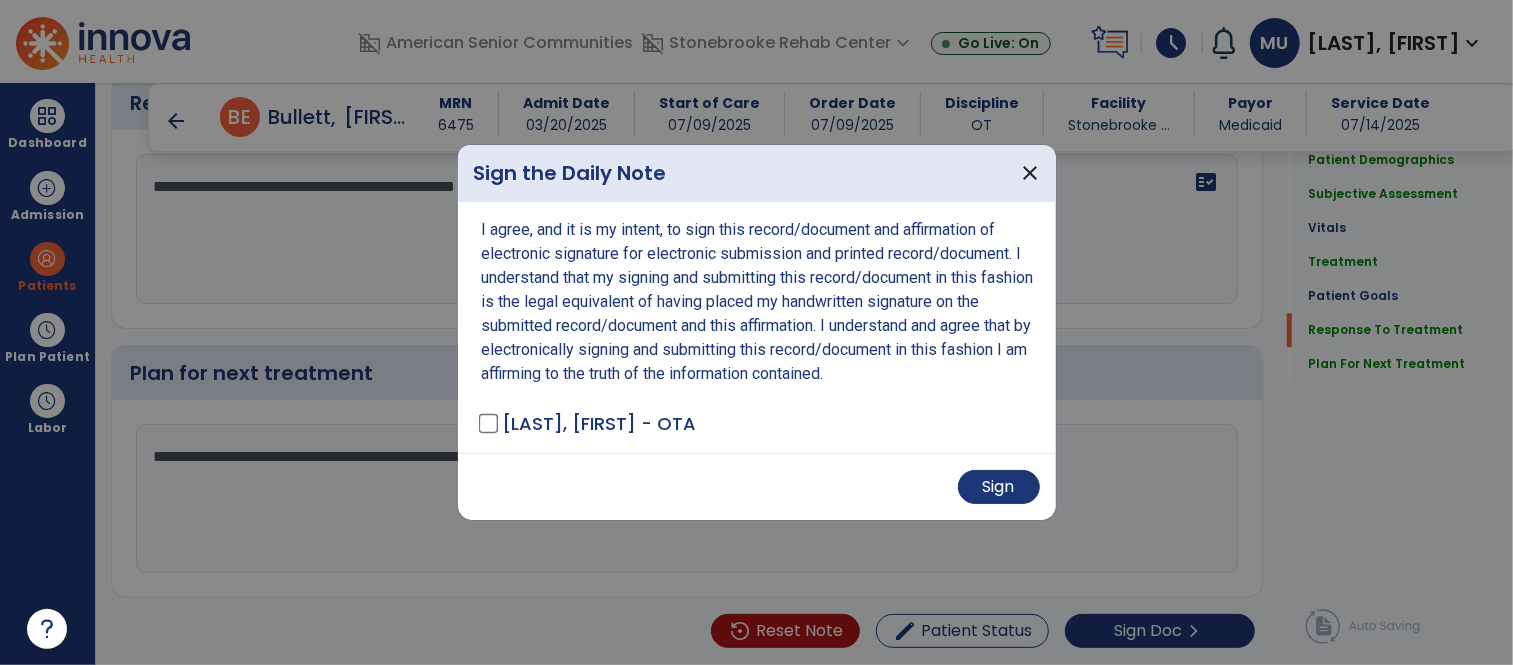 click on "Sign" at bounding box center (757, 486) 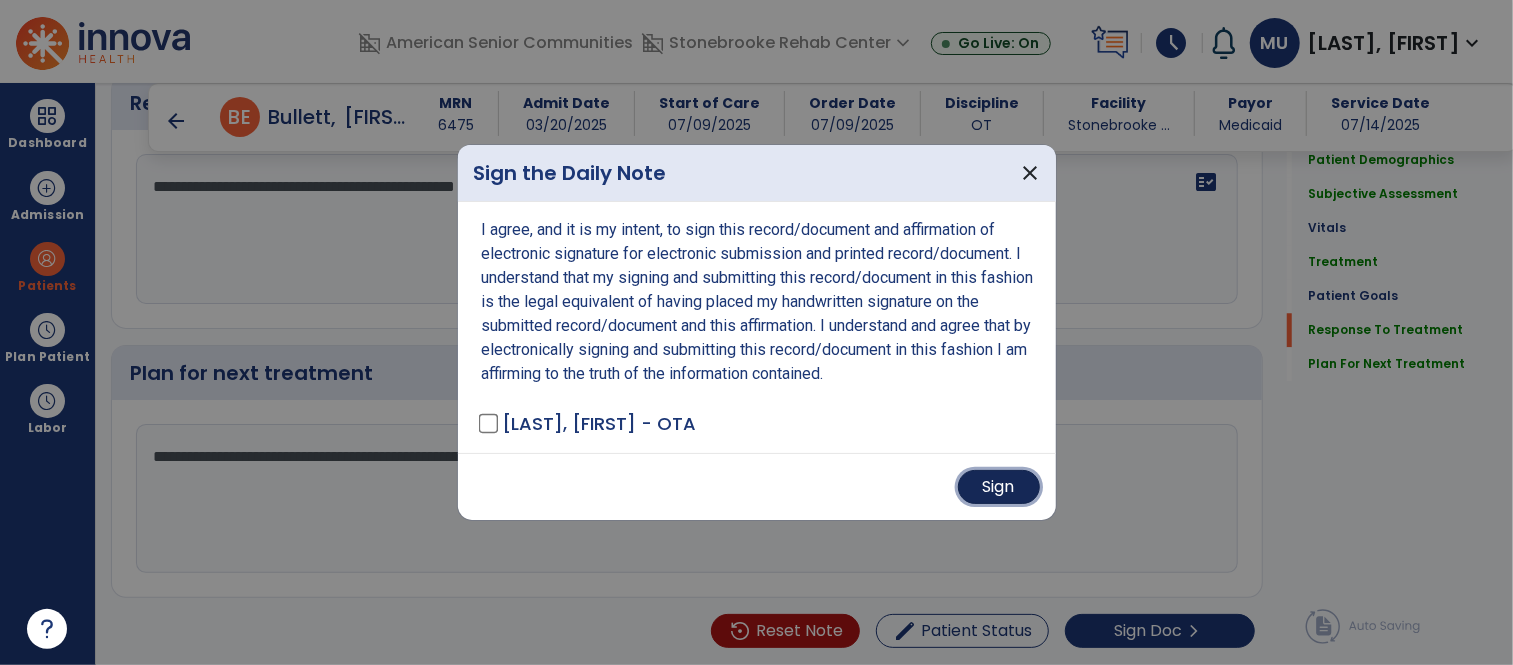 click on "Sign" at bounding box center [999, 487] 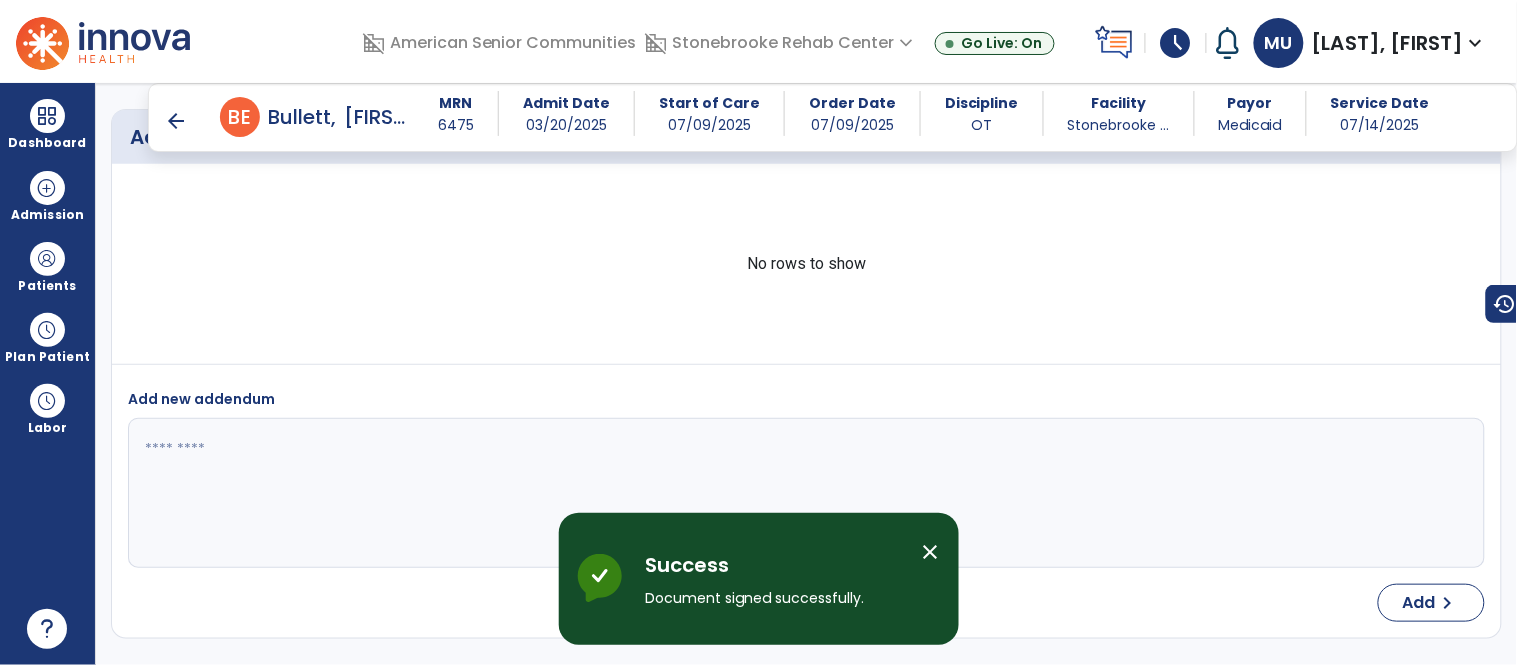 click on "arrow_back" at bounding box center [176, 121] 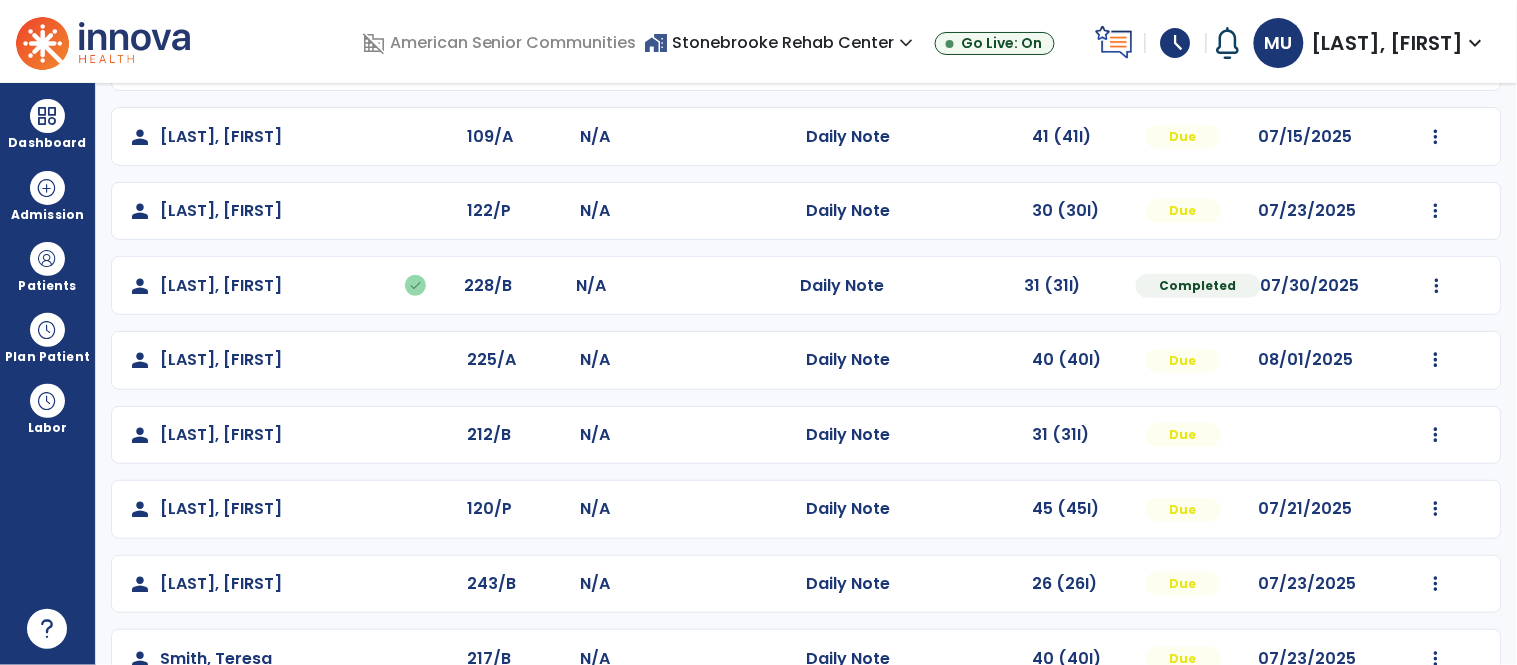 scroll, scrollTop: 494, scrollLeft: 0, axis: vertical 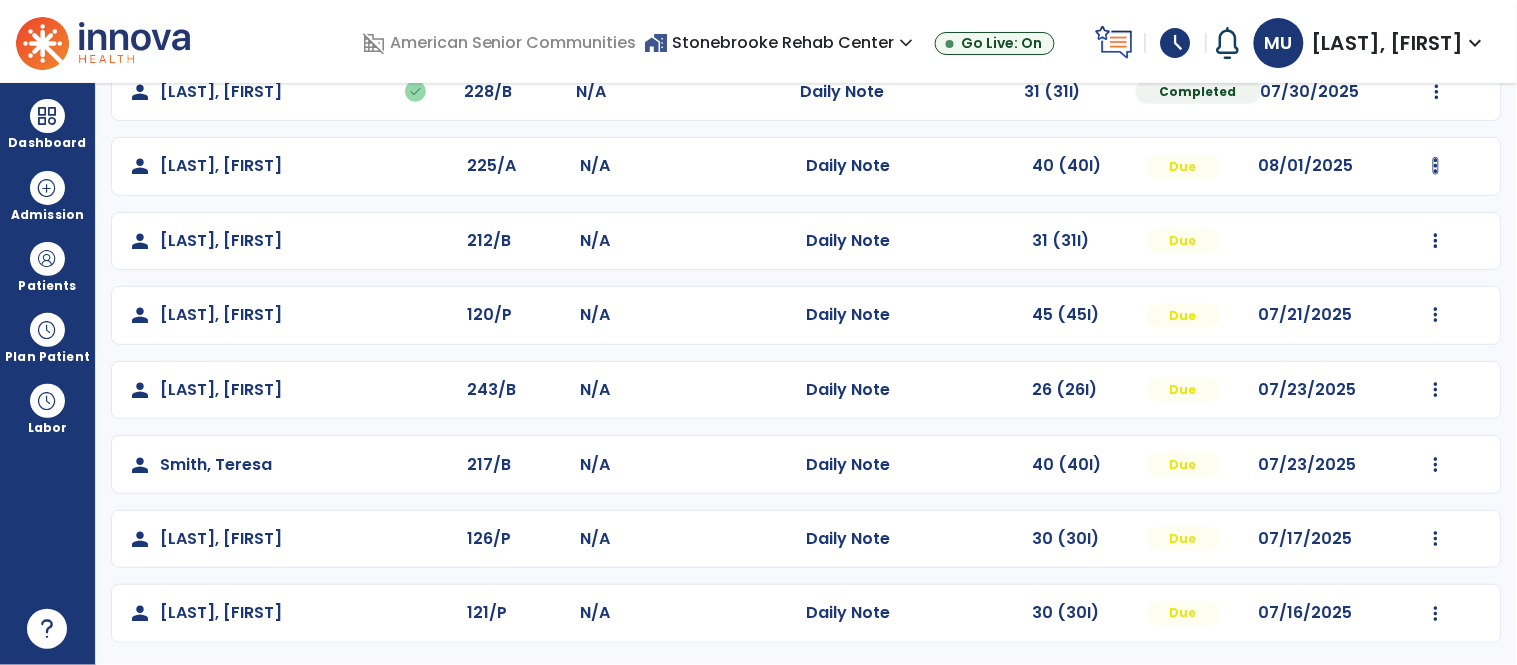 click at bounding box center (1437, -206) 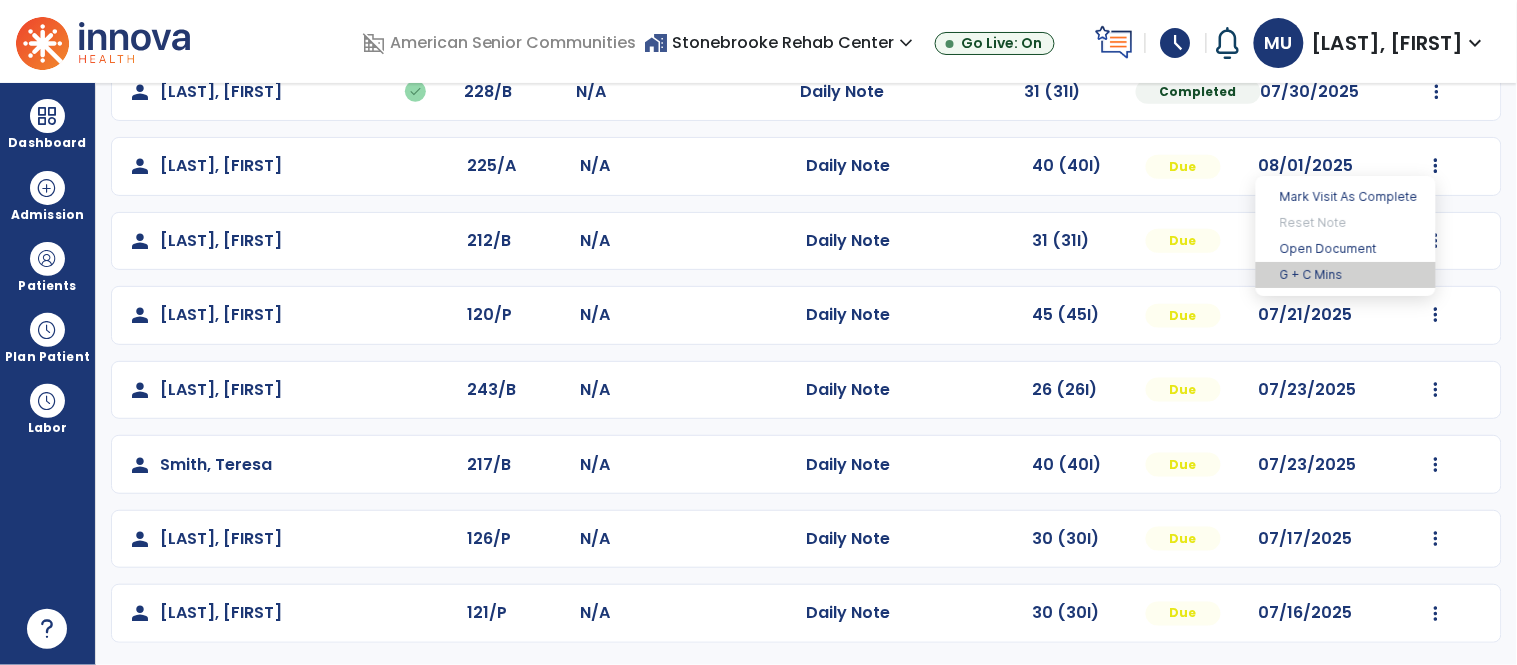 click on "G + C Mins" at bounding box center (1346, 275) 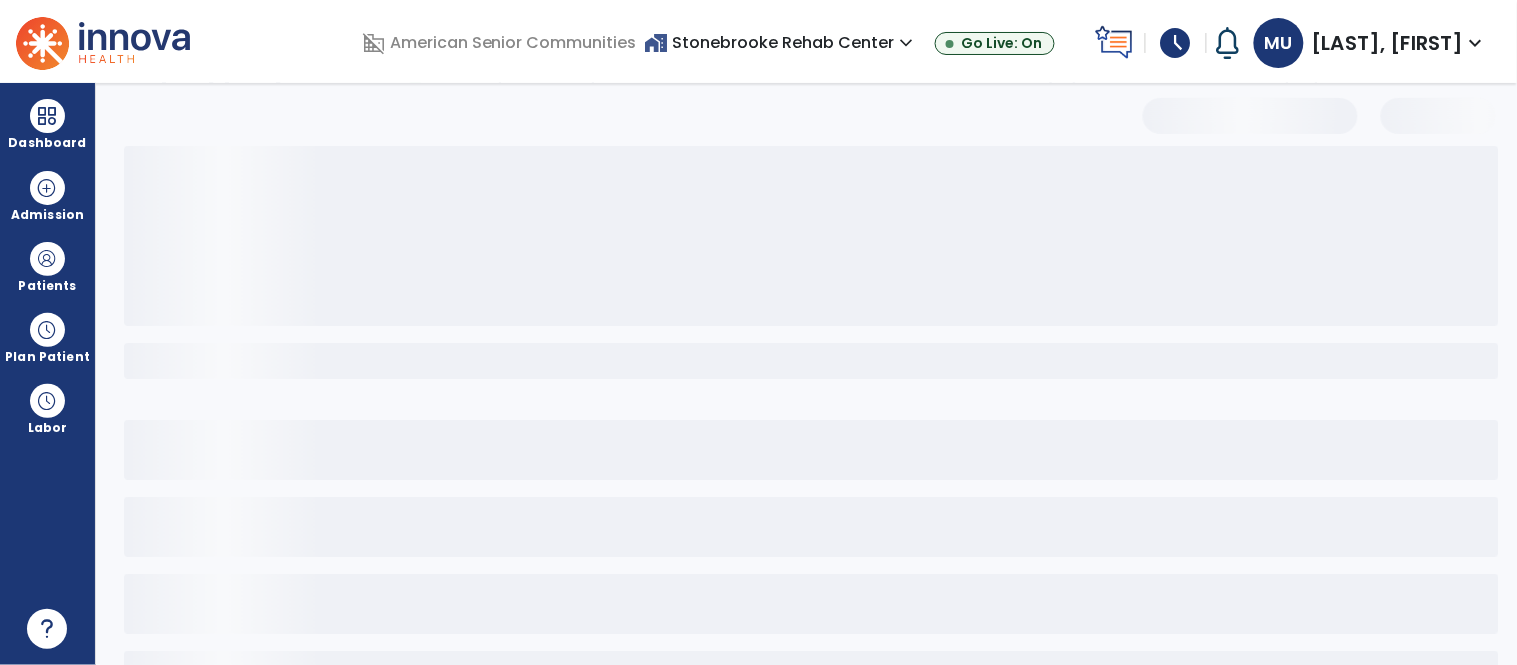select on "***" 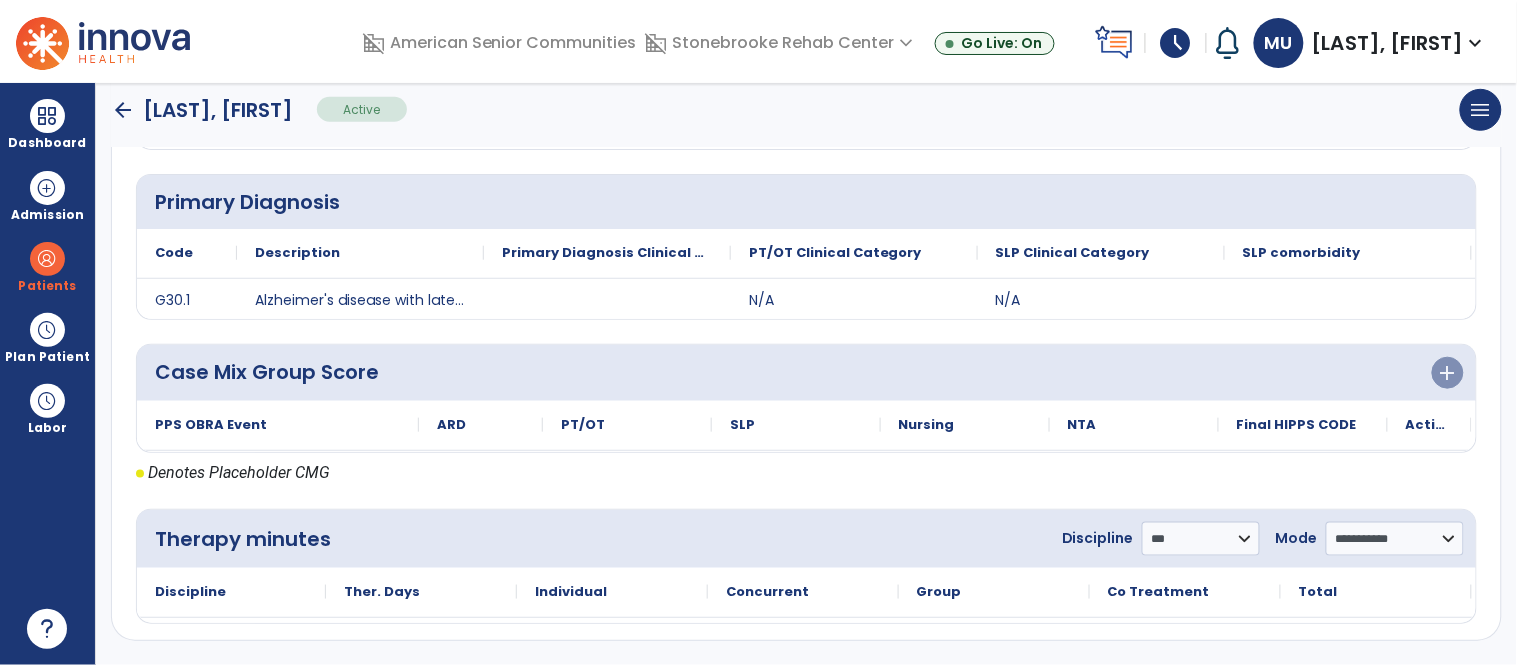 scroll, scrollTop: 378, scrollLeft: 0, axis: vertical 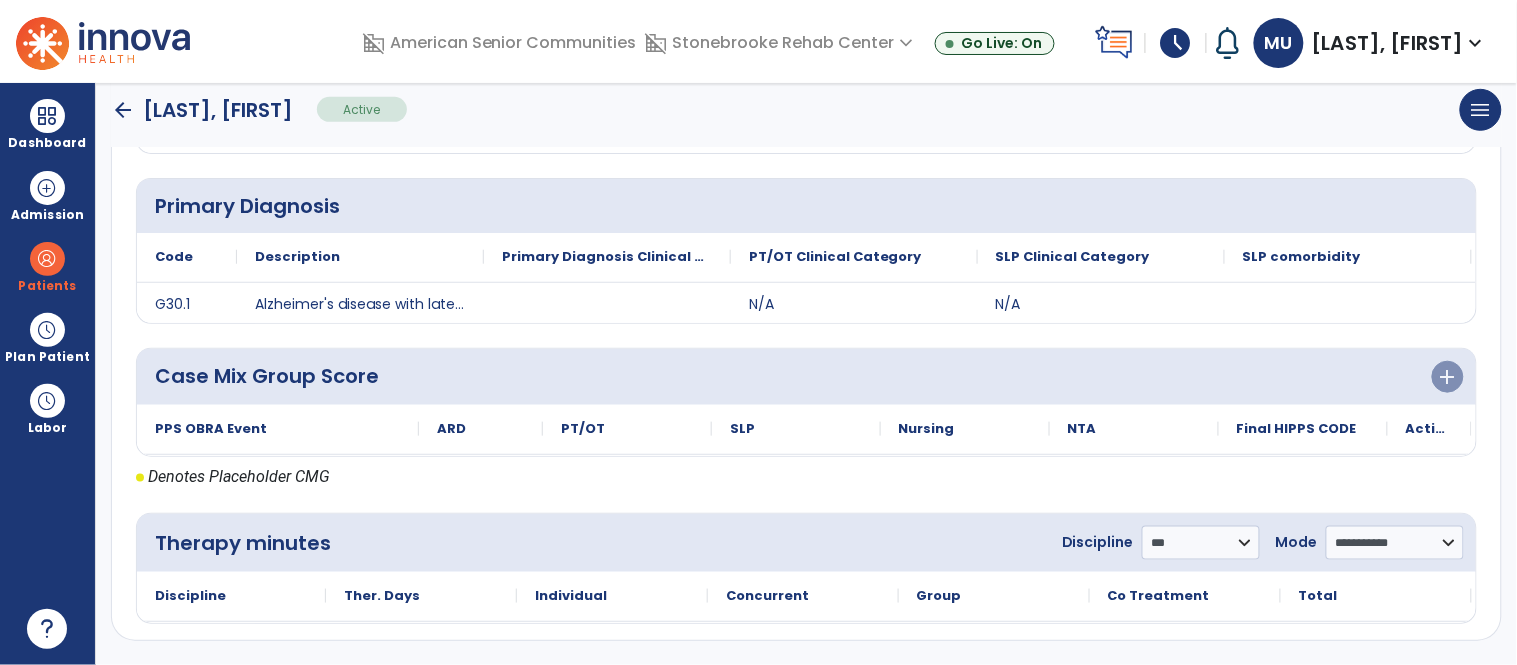 click on "arrow_back" 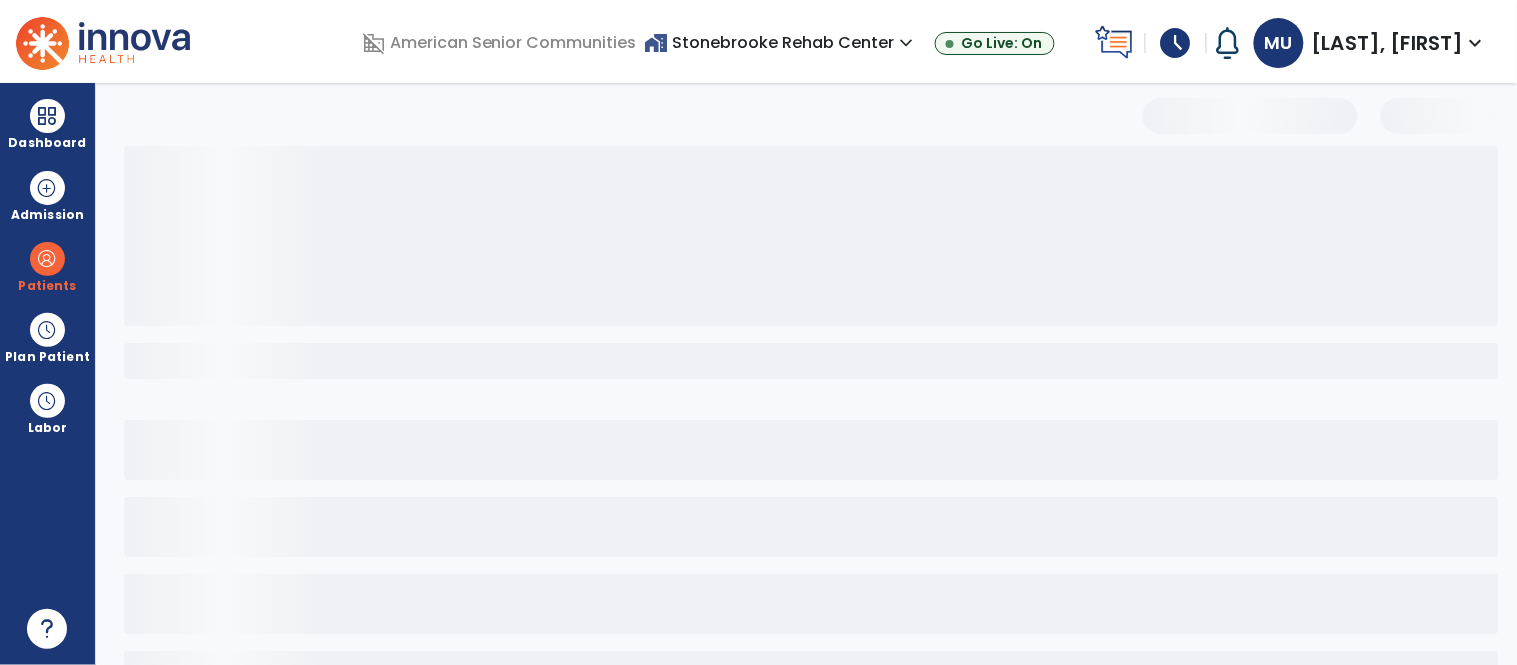 scroll, scrollTop: 0, scrollLeft: 0, axis: both 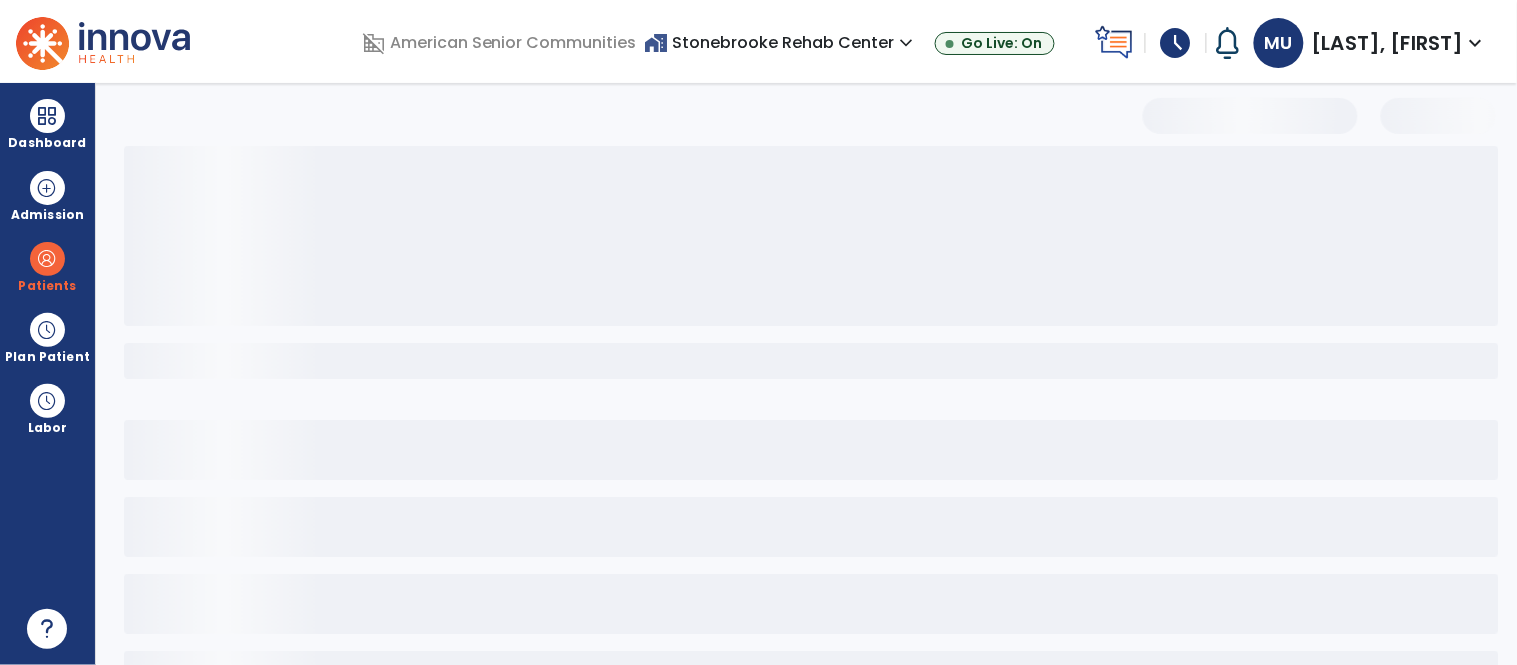 select on "***" 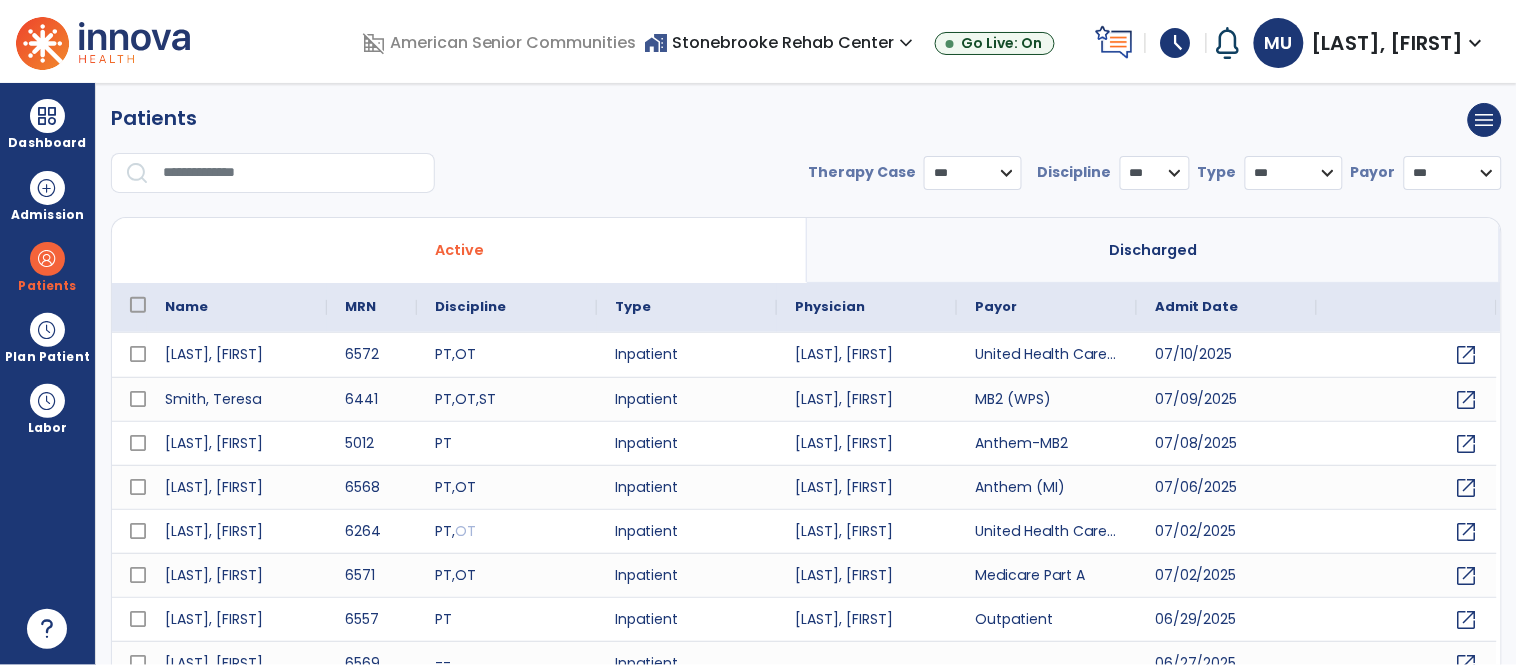 scroll, scrollTop: 77, scrollLeft: 0, axis: vertical 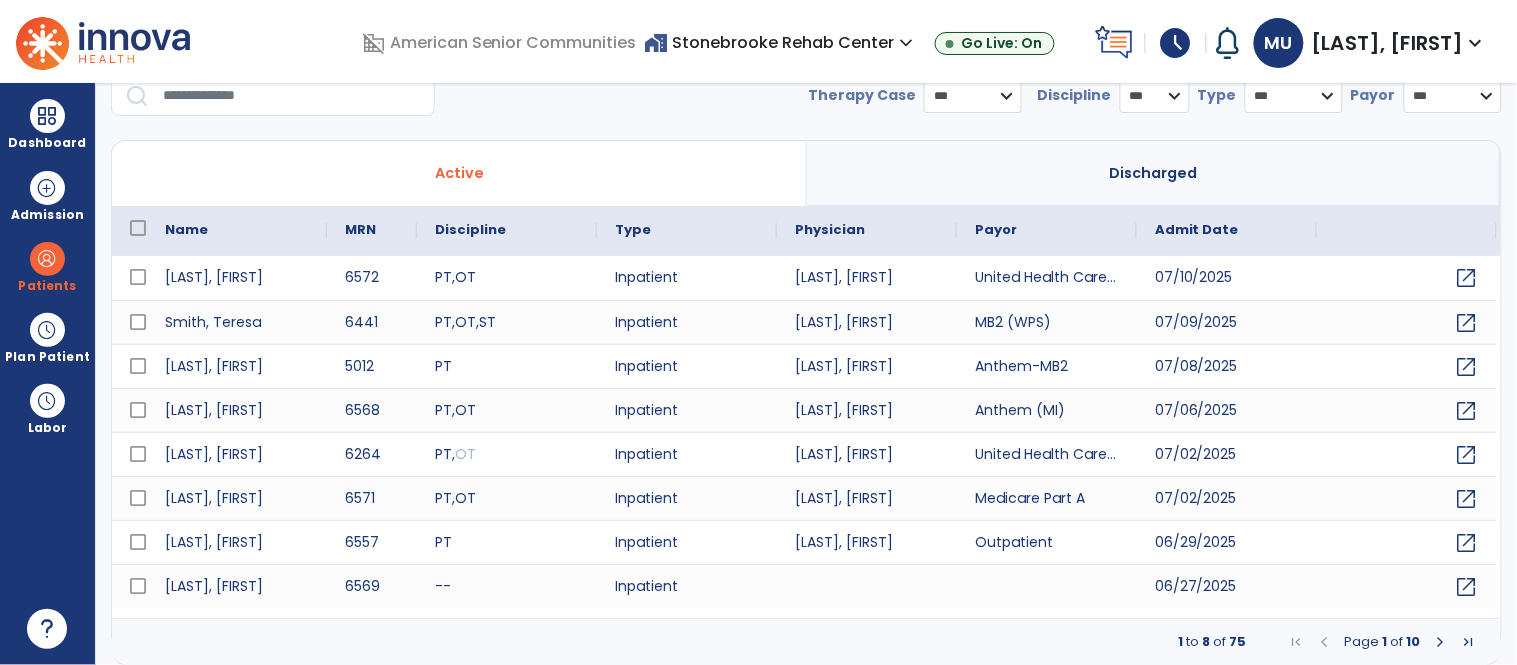 click at bounding box center [103, 41] 